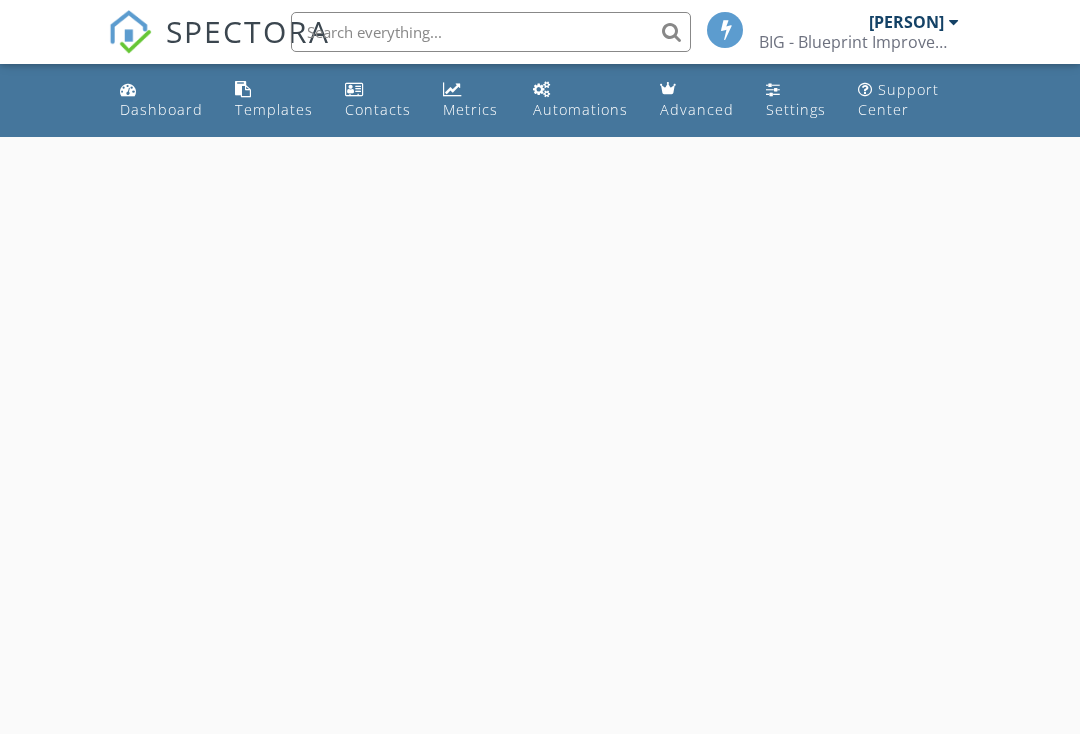 scroll, scrollTop: 0, scrollLeft: 0, axis: both 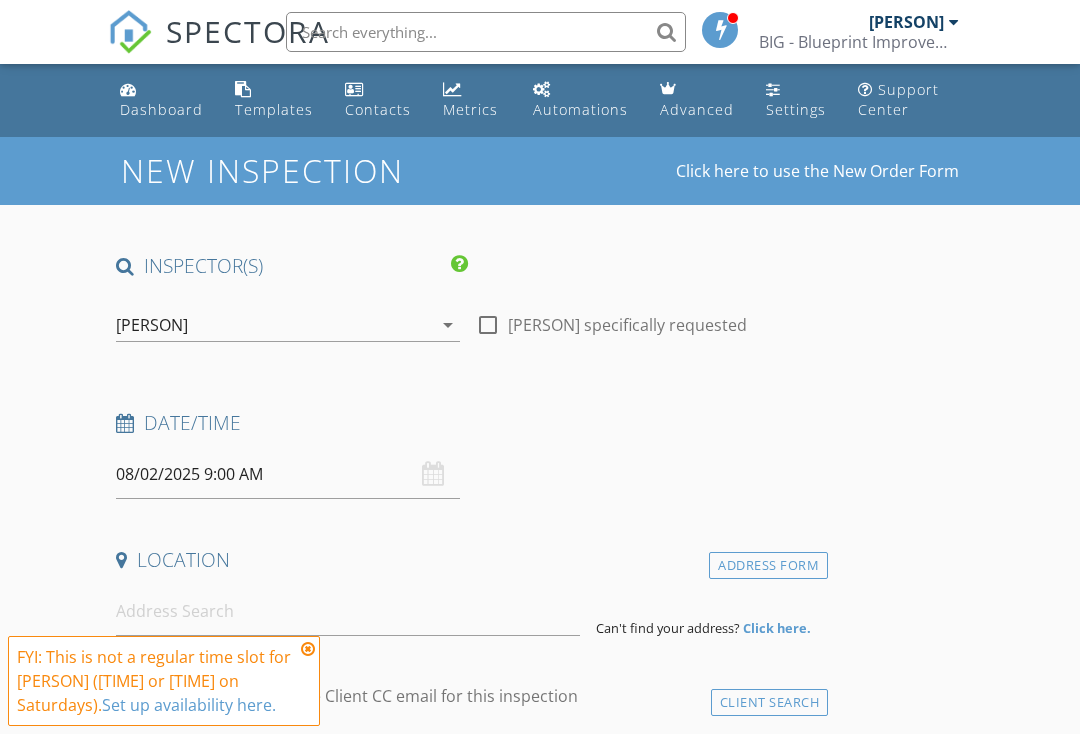 click on "Dashboard" at bounding box center (161, 109) 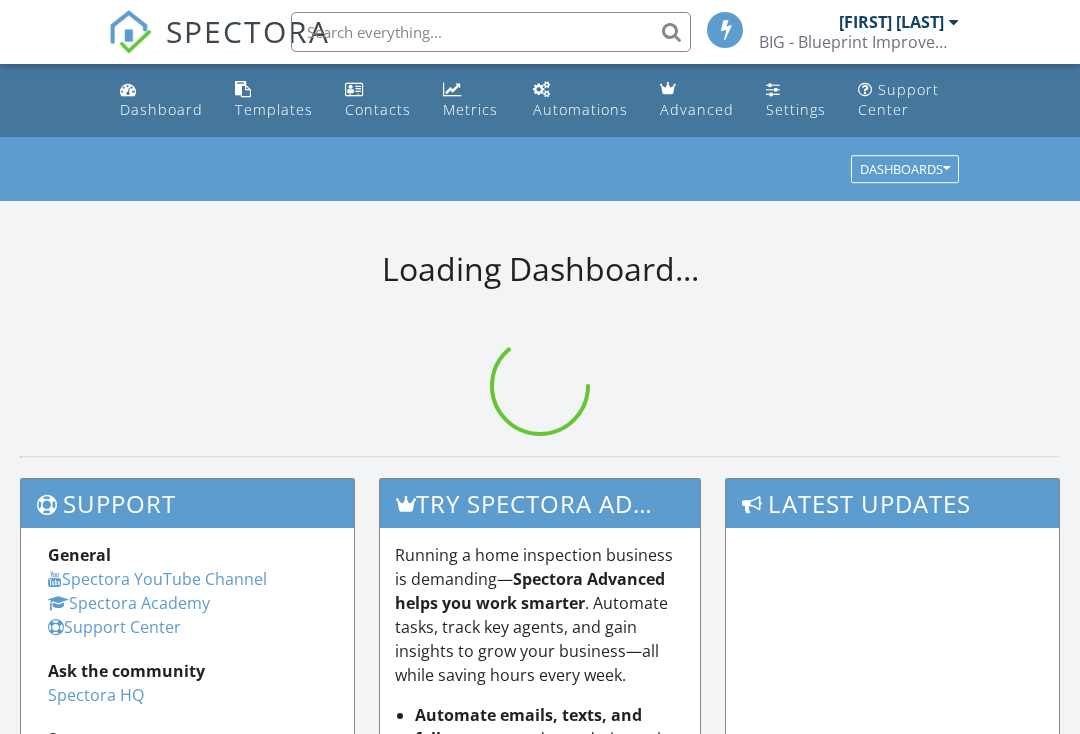 scroll, scrollTop: 0, scrollLeft: 0, axis: both 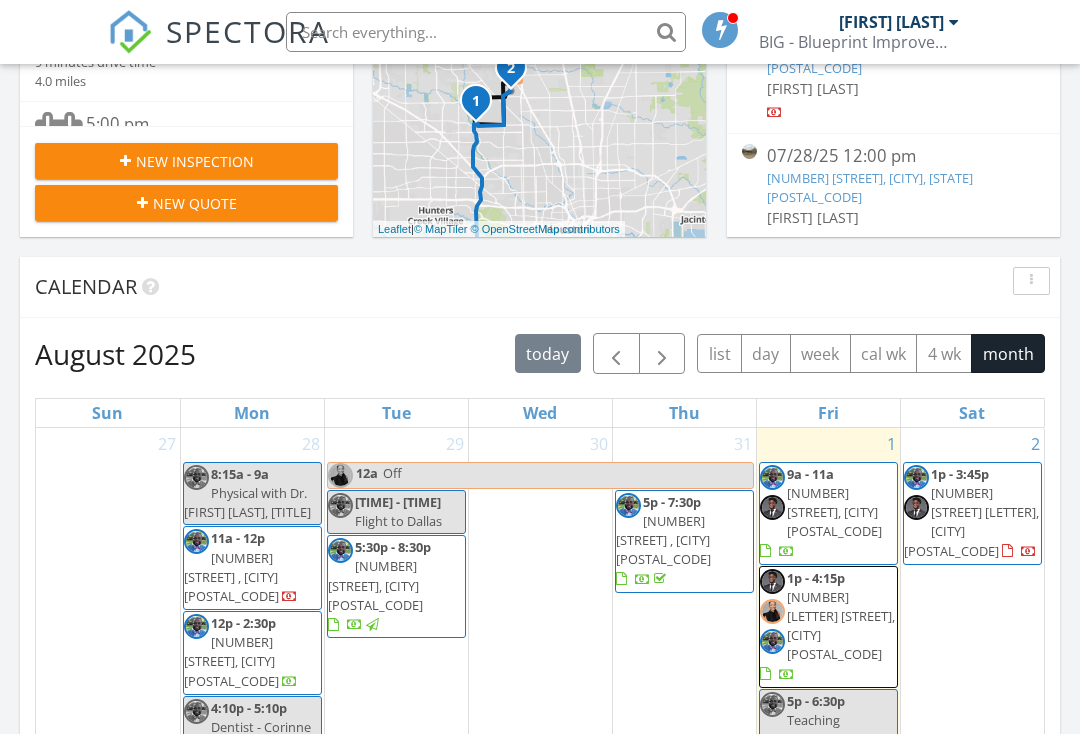 click on "31
5p - 7:30p
2823 Vega , Houston 77088" at bounding box center [684, 601] 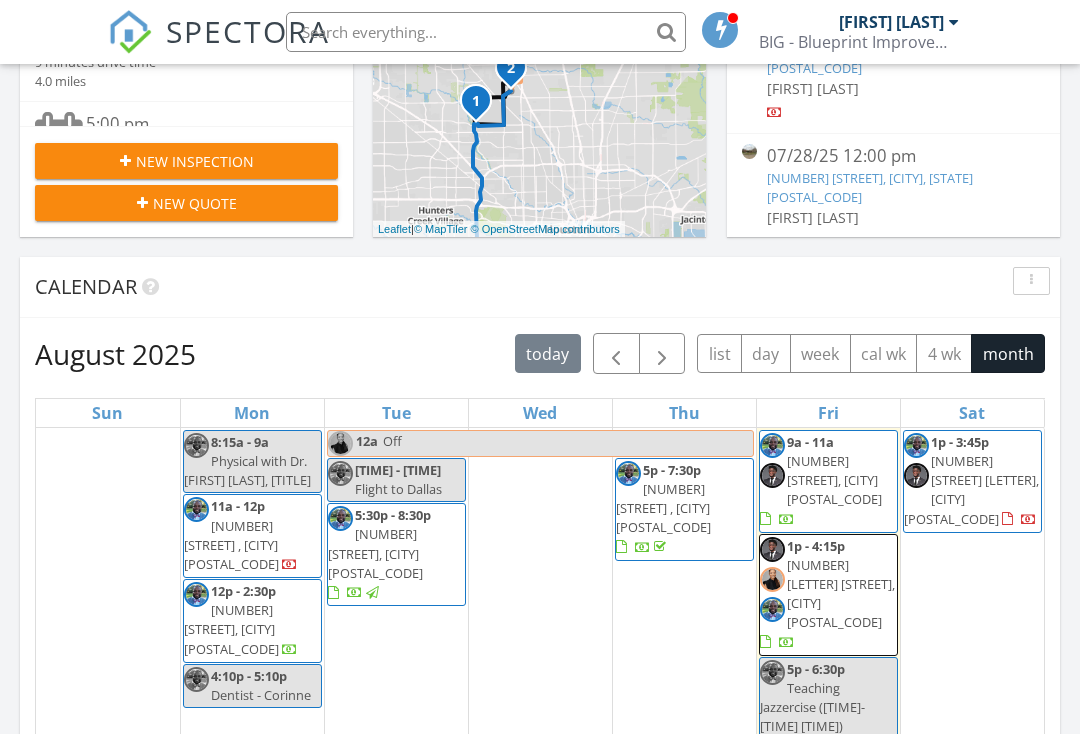 scroll, scrollTop: 11, scrollLeft: 0, axis: vertical 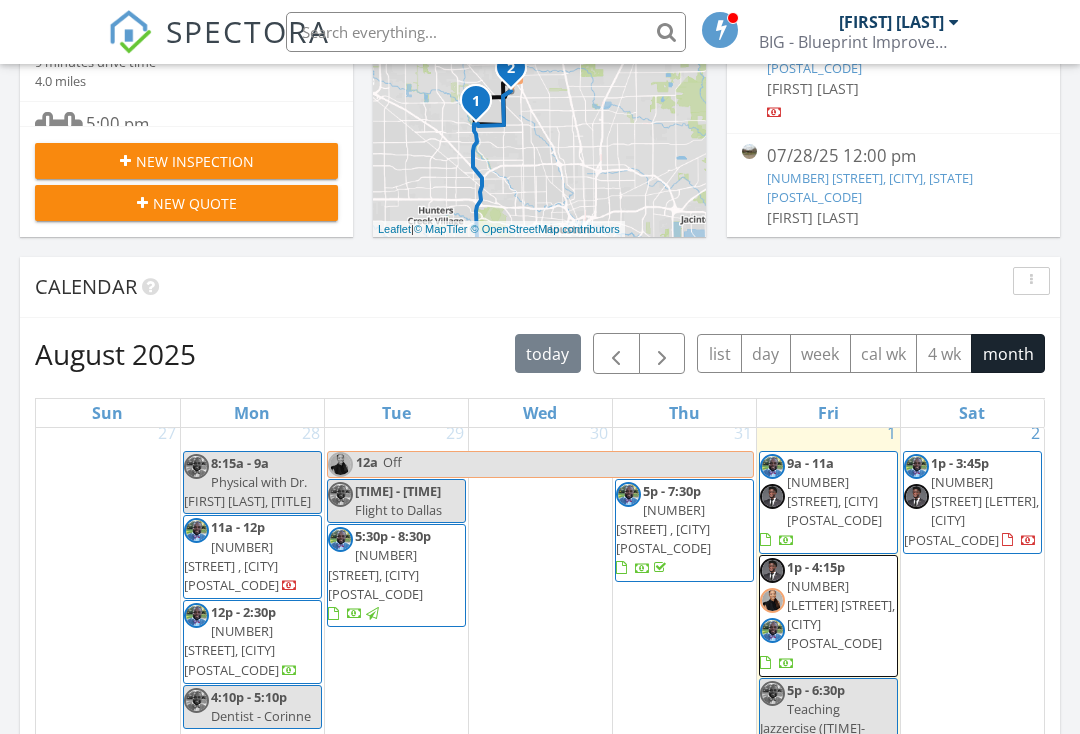 click on "New Inspection" at bounding box center [186, 161] 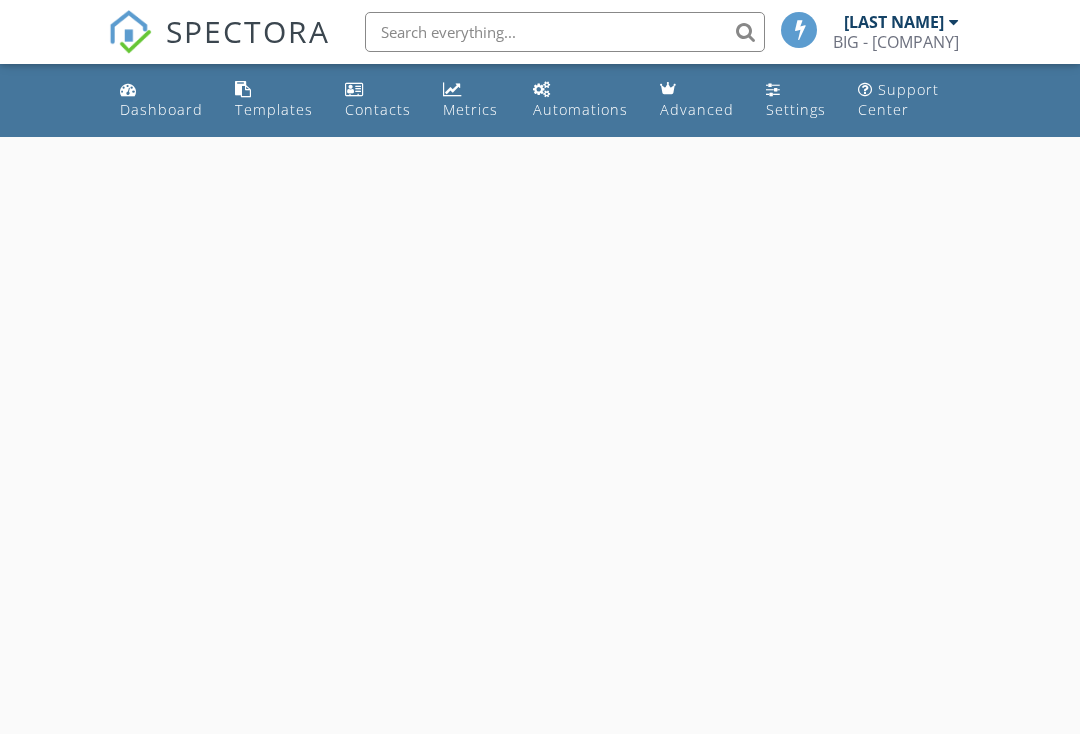 scroll, scrollTop: 0, scrollLeft: 0, axis: both 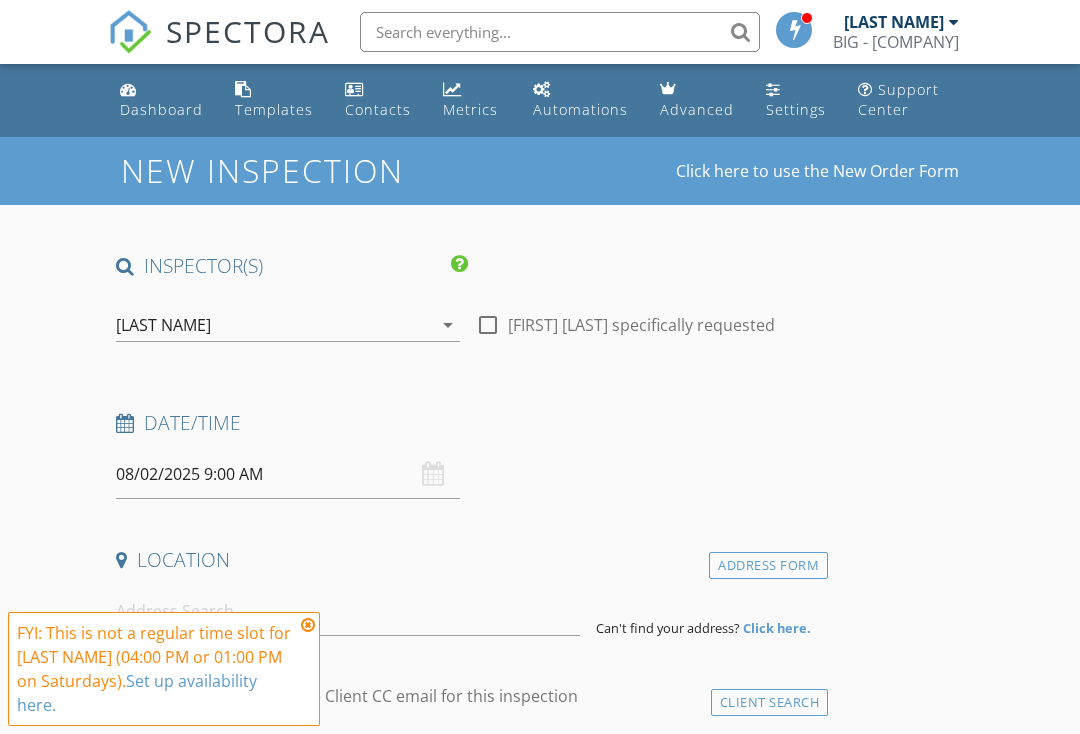 click on "[LAST NAME] arrow_drop_down" at bounding box center (288, 325) 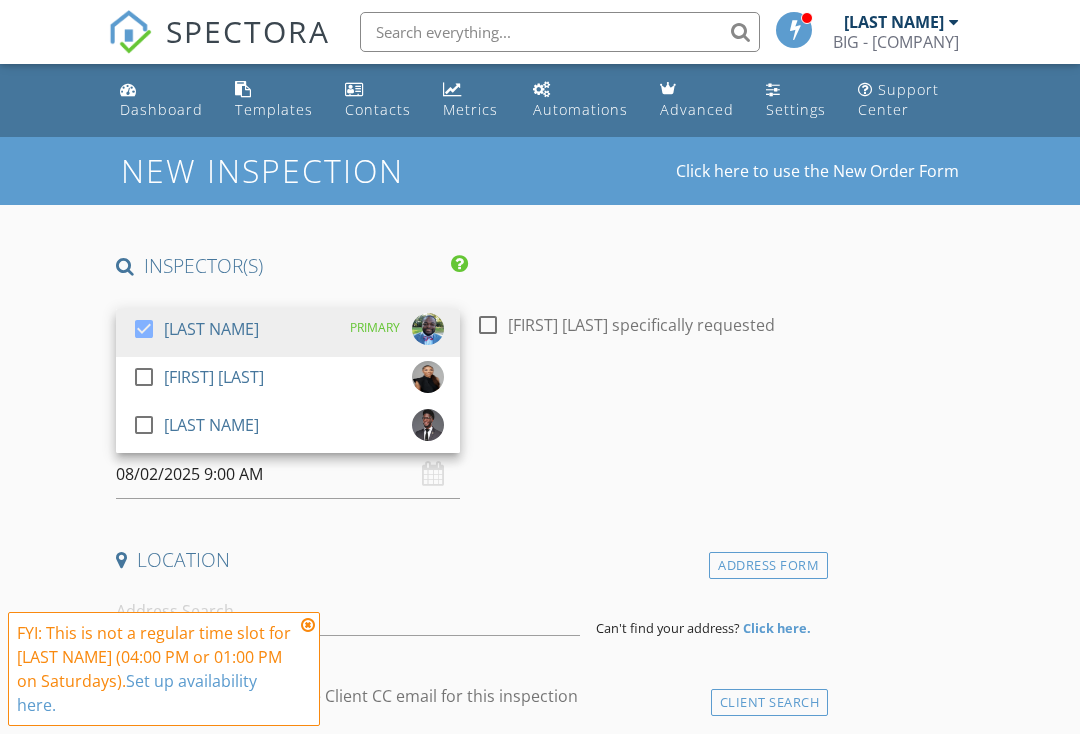 click on "New Inspection
Click here to use the New Order Form
INSPECTOR(S)
check_box   [LAST NAME]   PRIMARY   check_box_outline_blank   [LAST NAME]     check_box_outline_blank   [LAST NAME]     [LAST NAME] arrow_drop_down   check_box_outline_blank [LAST NAME] specifically requested
Date/Time
08/02/2025 9:00 AM
Location
Address Form       Can't find your address?   Click here.
client
check_box Enable Client CC email for this inspection   Client Search     check_box_outline_blank Client is a Company/Organization     First Name   Last Name   Email   CC Email   Phone           Notes   Private Notes
ADDITIONAL client
SERVICES
check_box_outline_blank   BIG Package - Most Popular    check_box_outline_blank   Standard Package   check_box_outline_blank   Premium Package" at bounding box center [540, 1868] 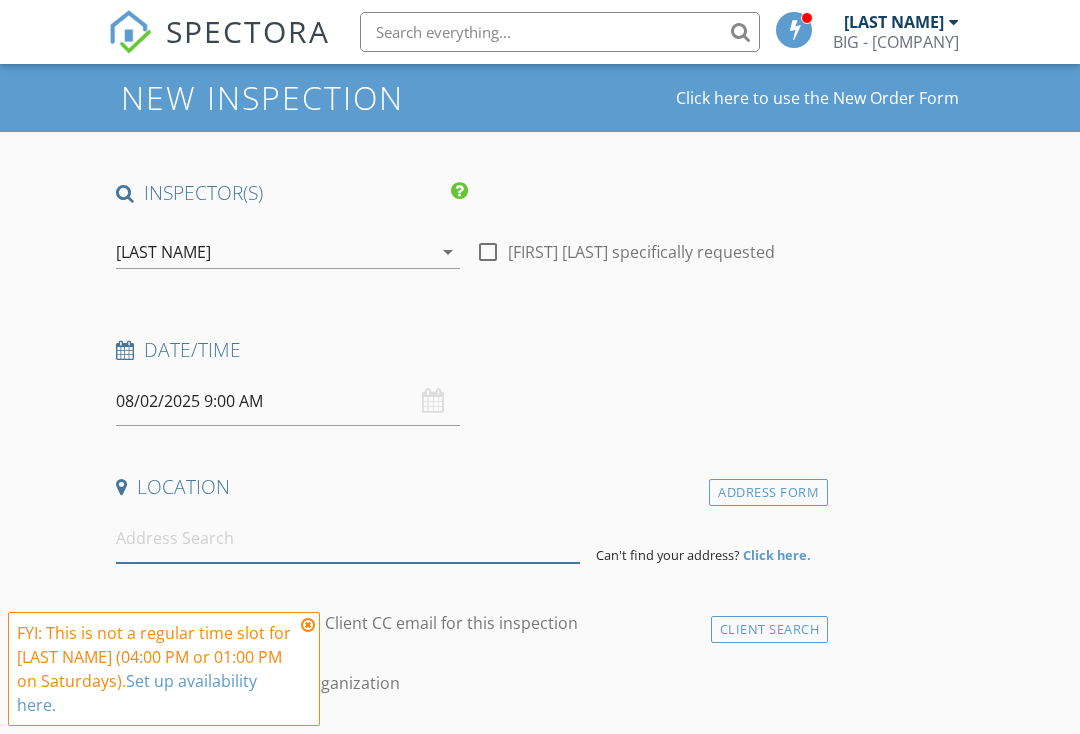 click at bounding box center [348, 538] 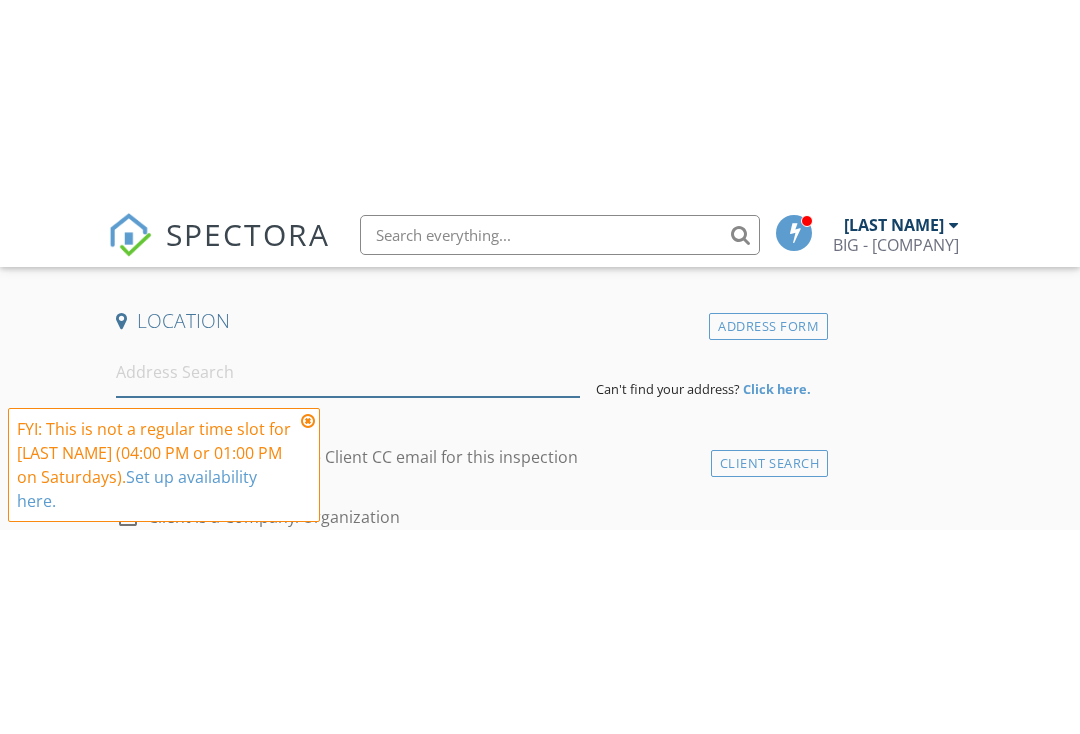 scroll, scrollTop: 444, scrollLeft: 0, axis: vertical 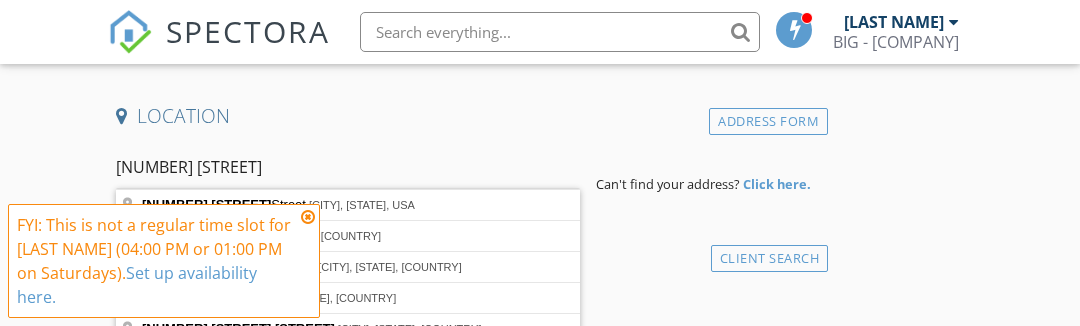 type on "[NUMBER] [STREET], [CITY], [STATE], [COUNTRY]" 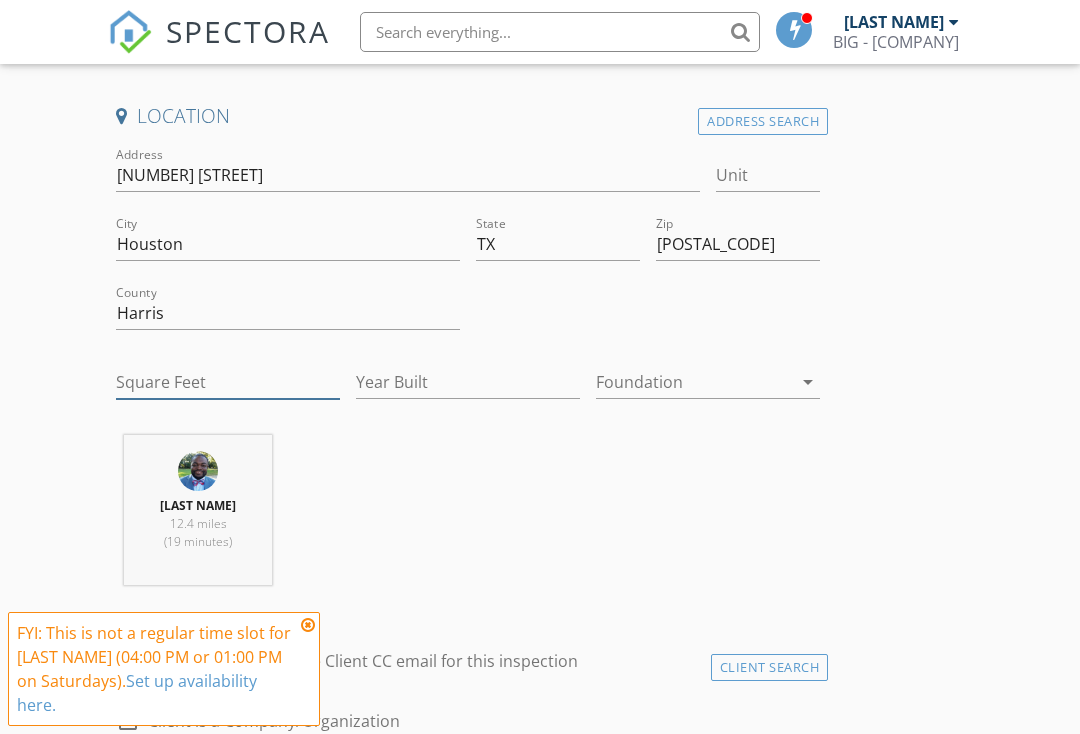 click on "Square Feet" at bounding box center (228, 382) 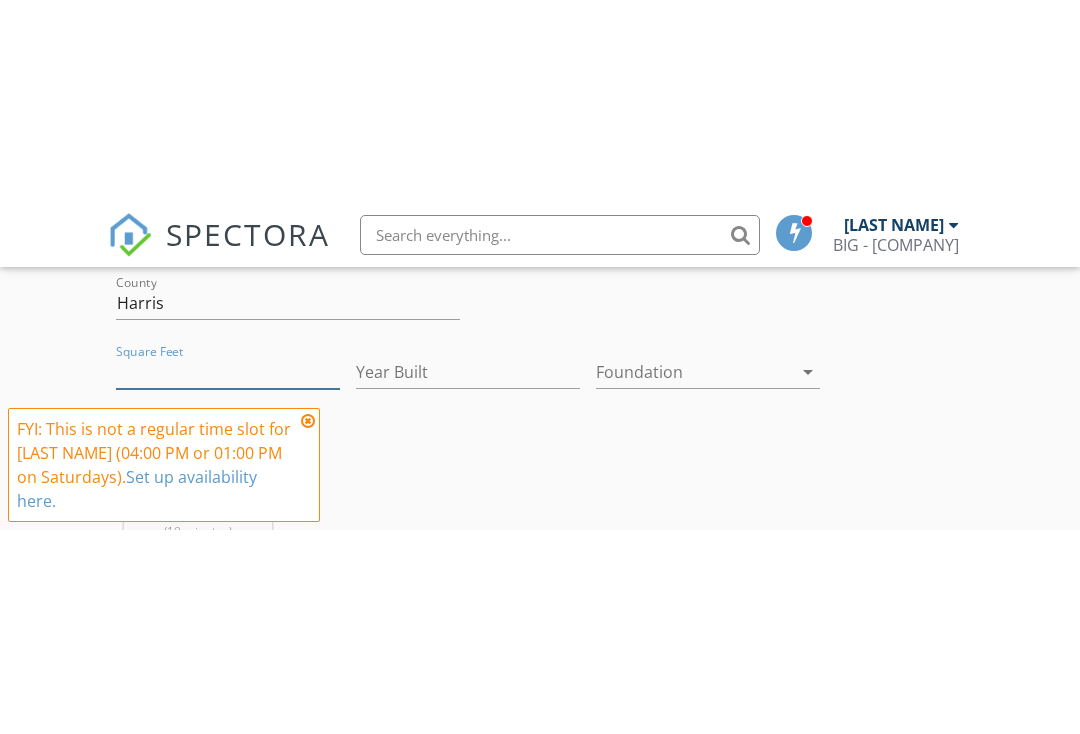 scroll, scrollTop: 659, scrollLeft: 0, axis: vertical 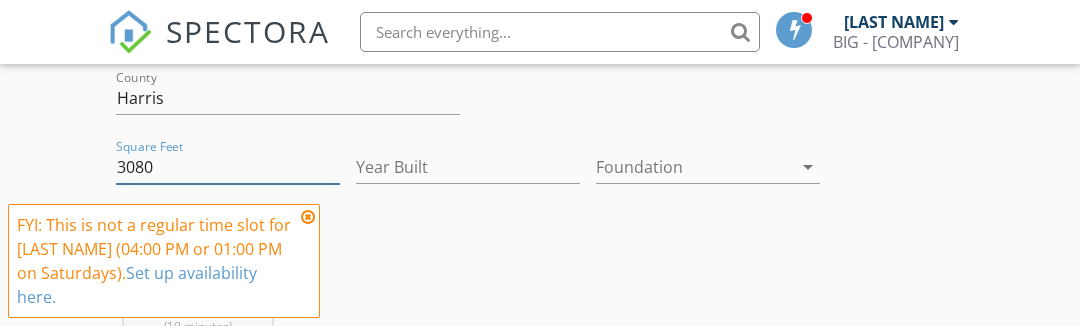 type on "3080" 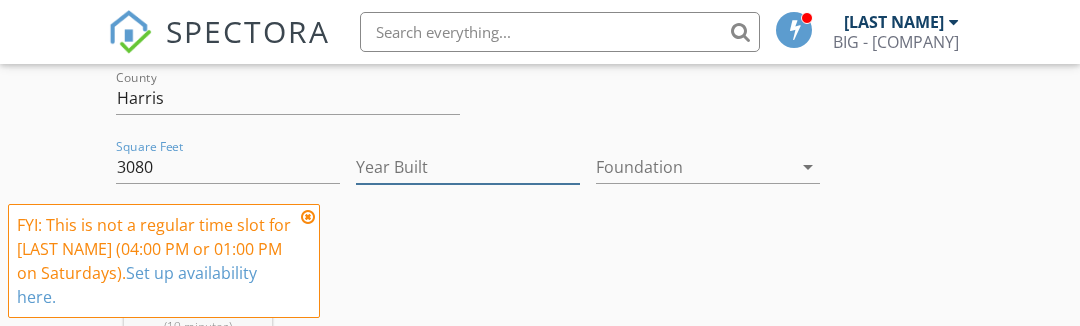 click on "Year Built" at bounding box center [468, 167] 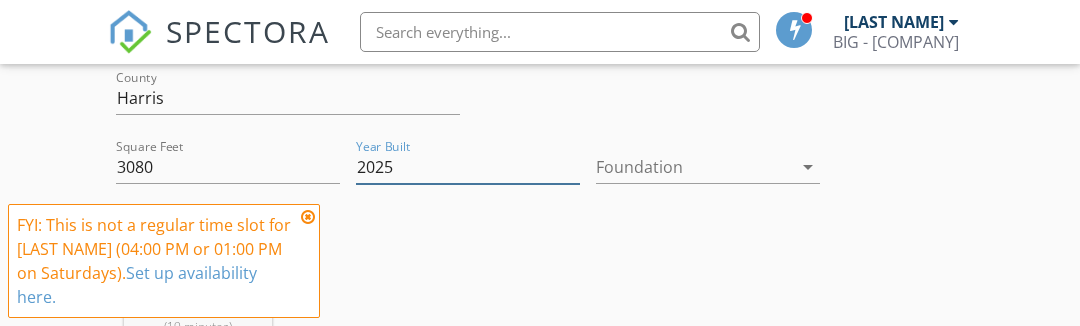 type on "2025" 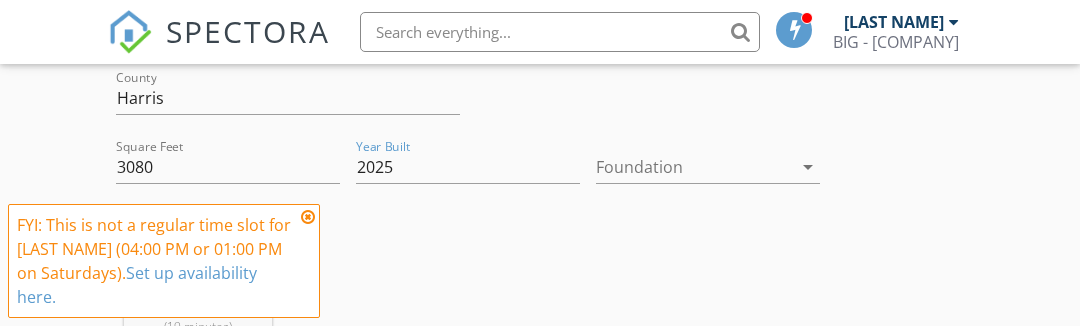 click at bounding box center (694, 167) 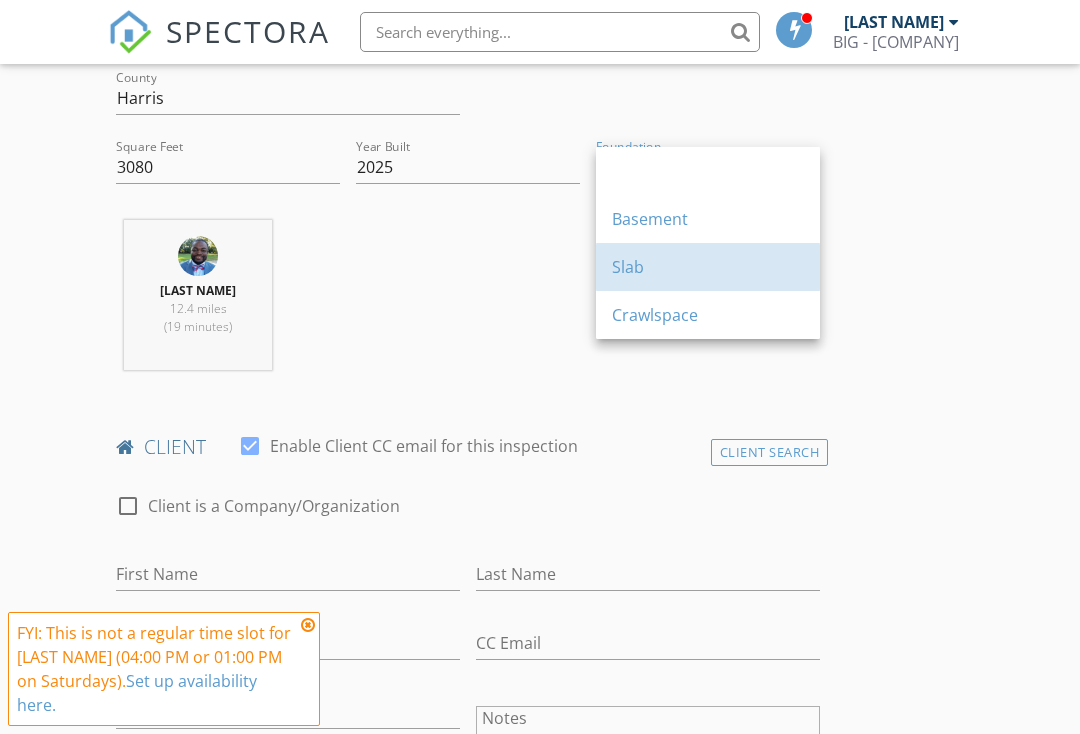 click on "Slab" at bounding box center [708, 267] 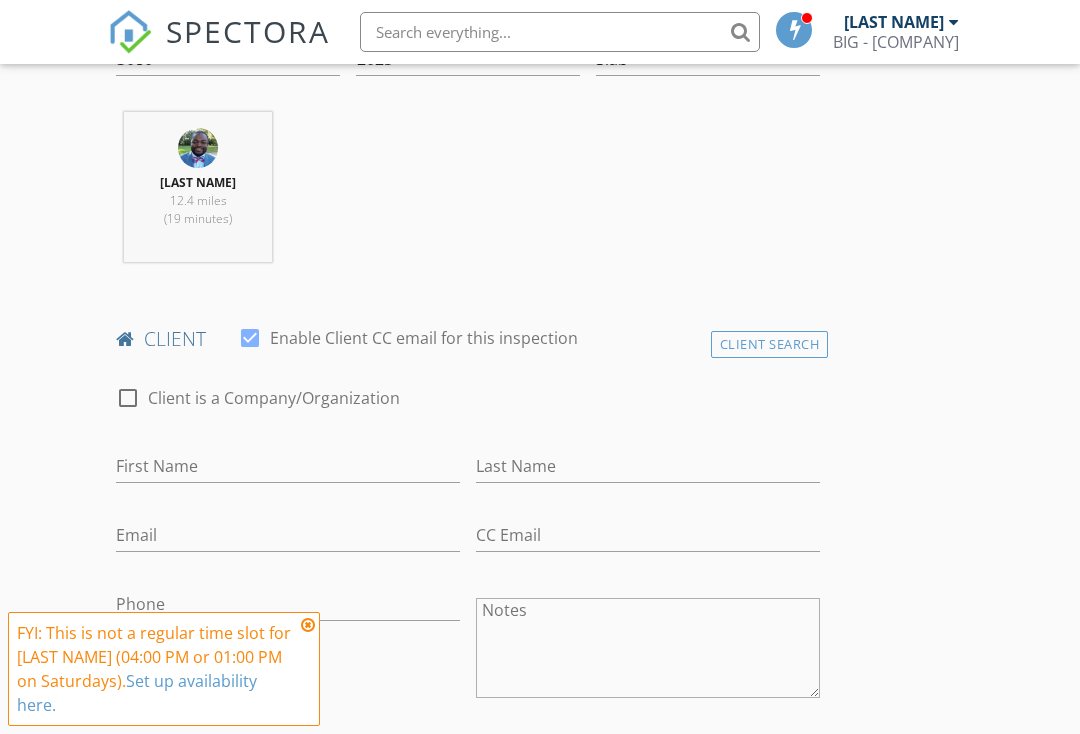 scroll, scrollTop: 768, scrollLeft: 0, axis: vertical 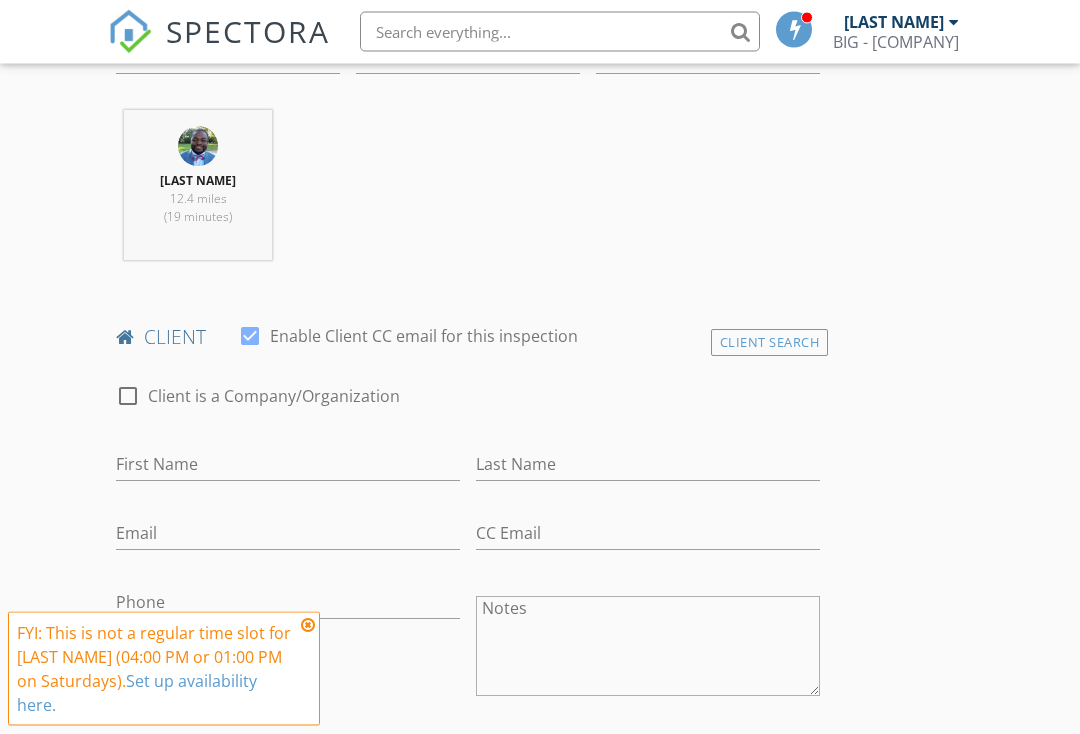 click on "Client Search" at bounding box center (770, 343) 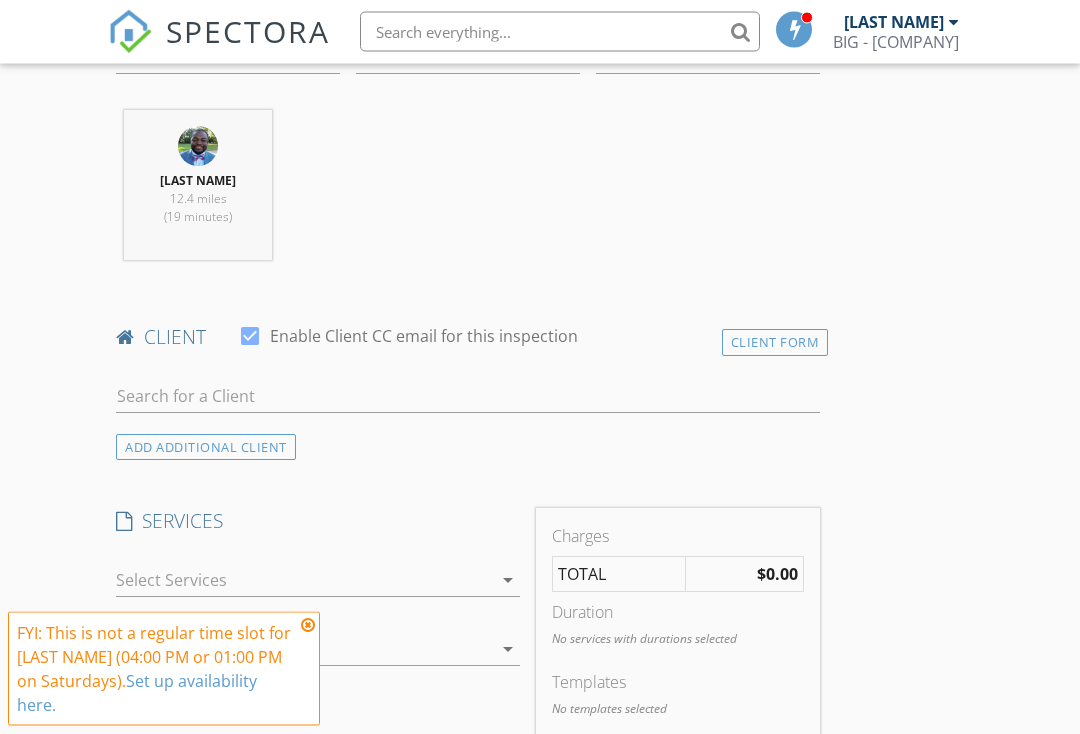 scroll, scrollTop: 769, scrollLeft: 0, axis: vertical 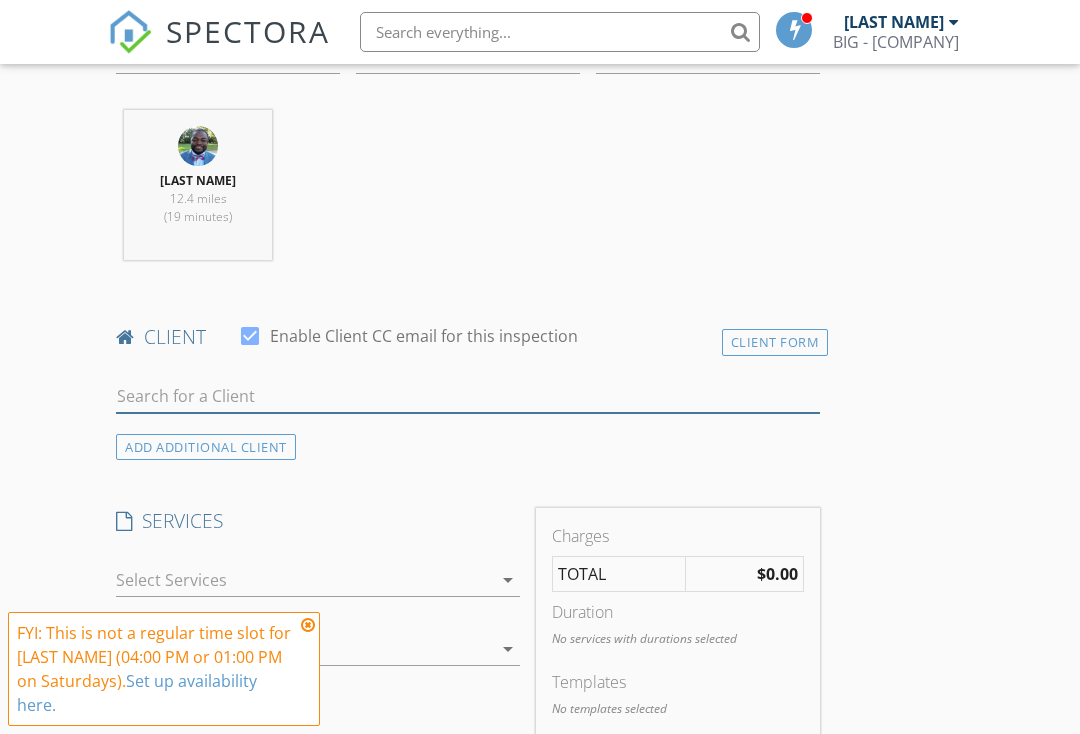 click at bounding box center (468, 396) 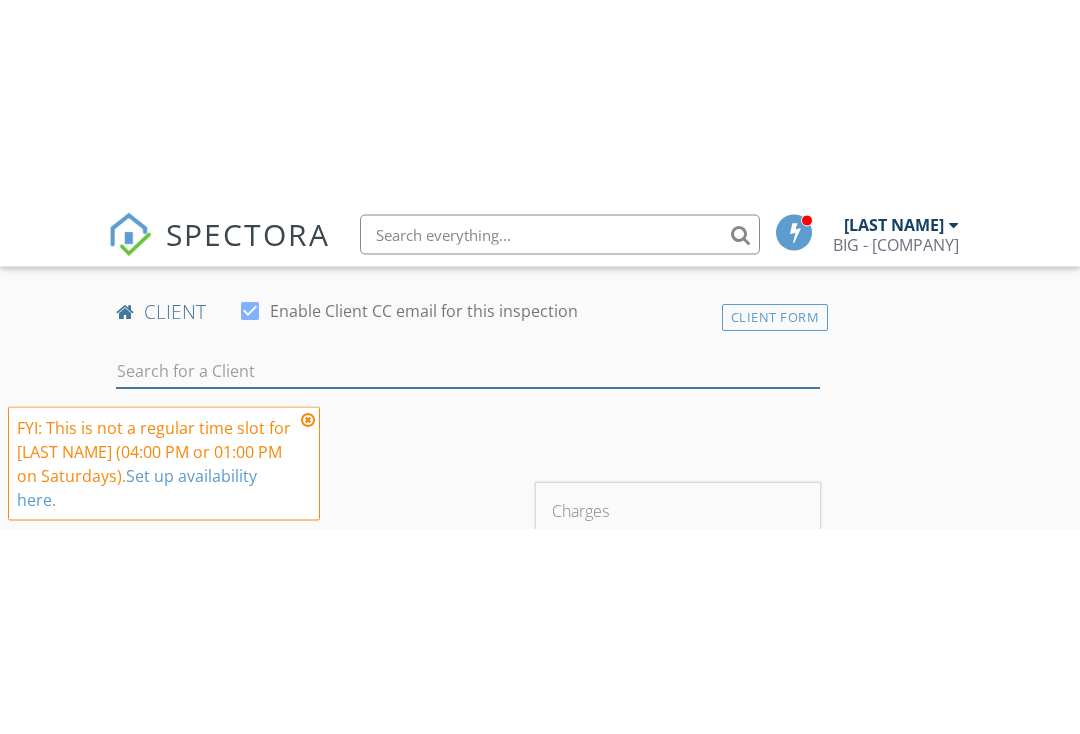 scroll, scrollTop: 998, scrollLeft: 0, axis: vertical 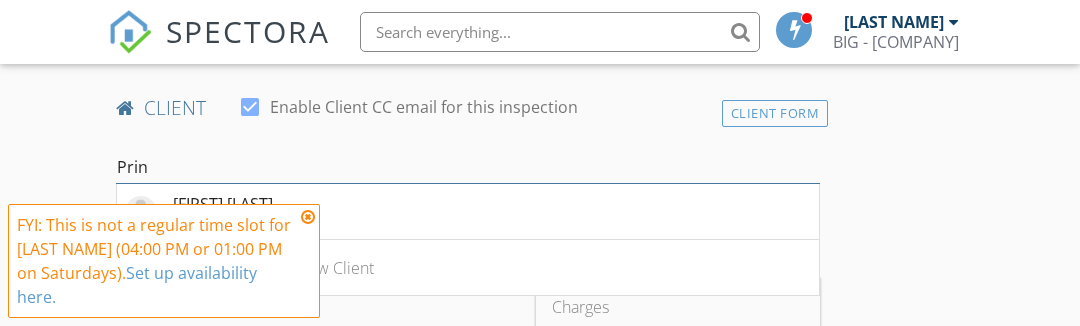 type on "Prin" 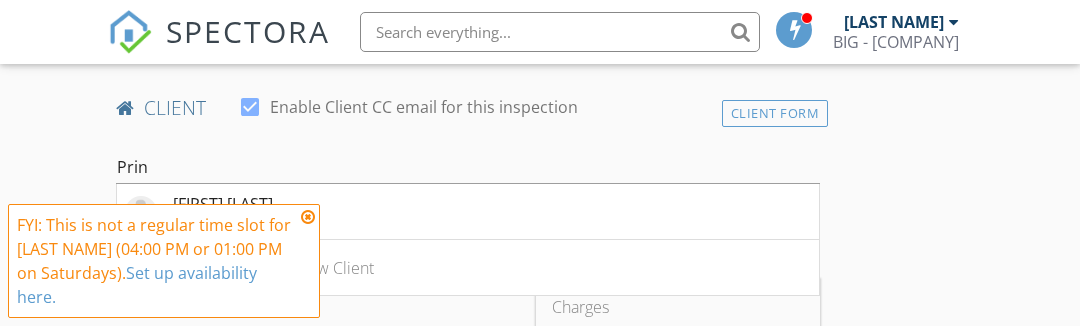 click on "Prince Joseph Mapendo Muhindo
princejoseph1234@gmail.com" at bounding box center (468, 212) 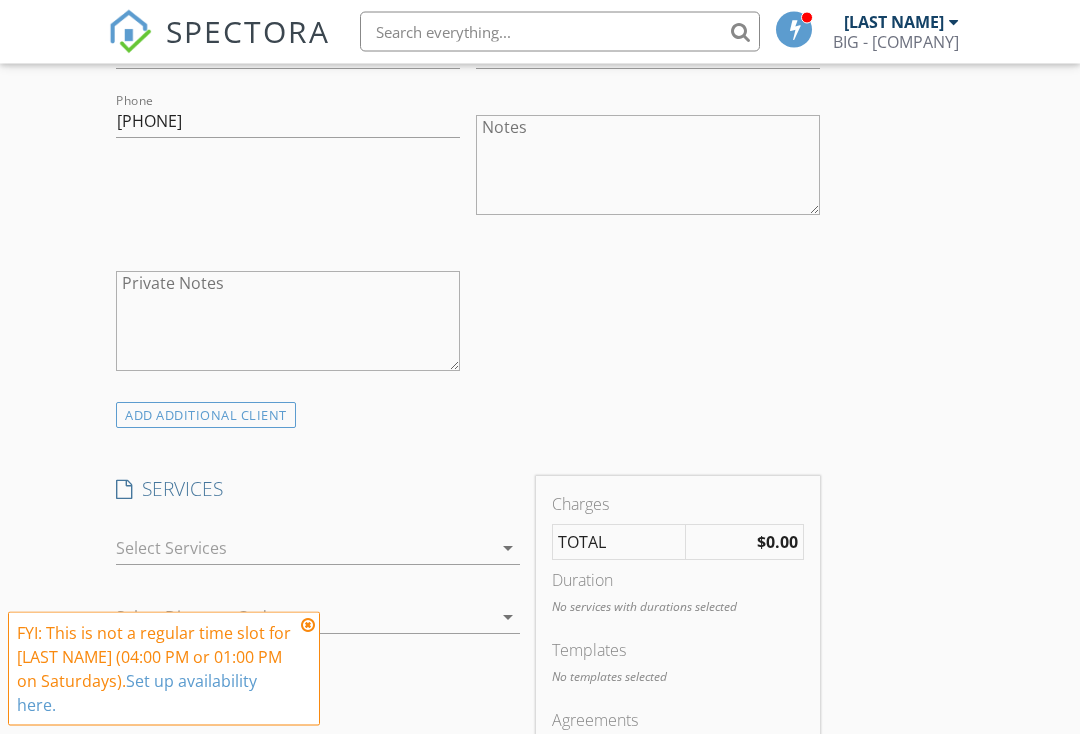 click at bounding box center [304, 549] 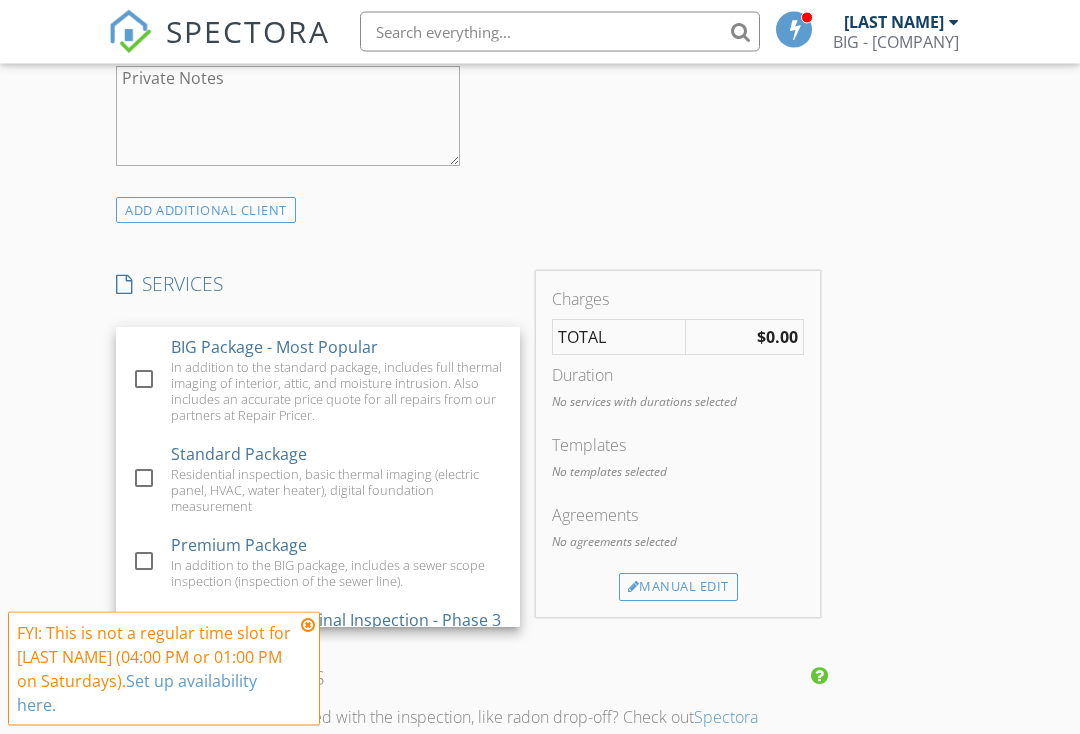 scroll, scrollTop: 1455, scrollLeft: 0, axis: vertical 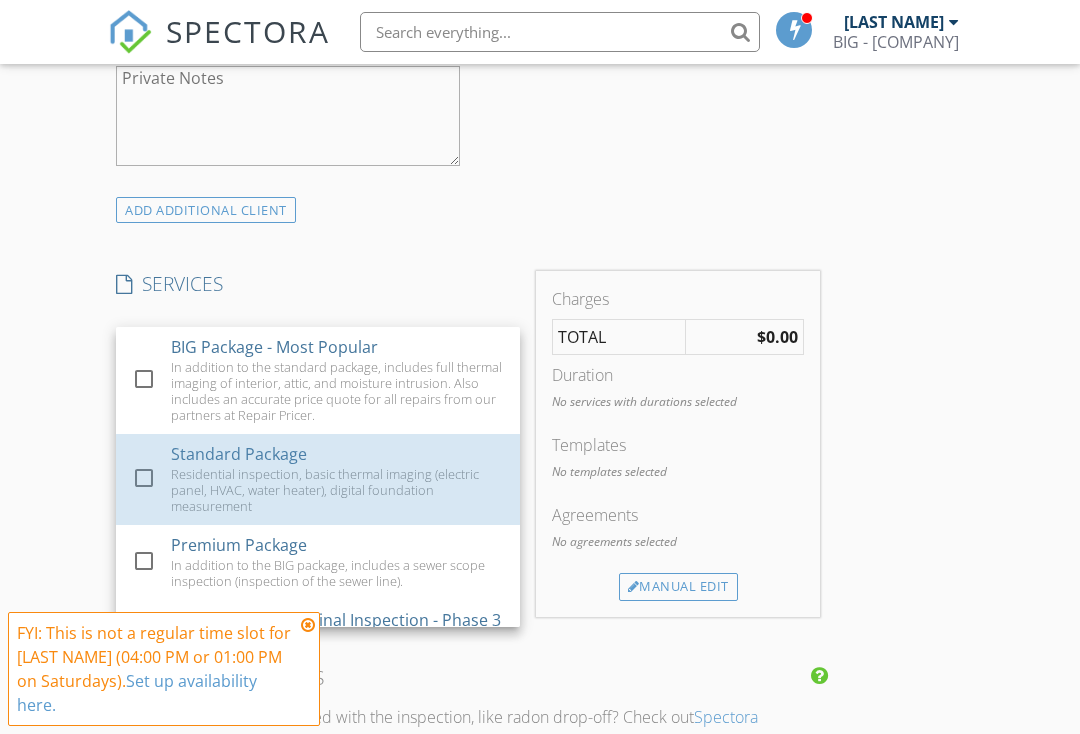 click on "Residential inspection, basic thermal imaging (electric panel, HVAC, water heater), digital foundation measurement" at bounding box center (337, 490) 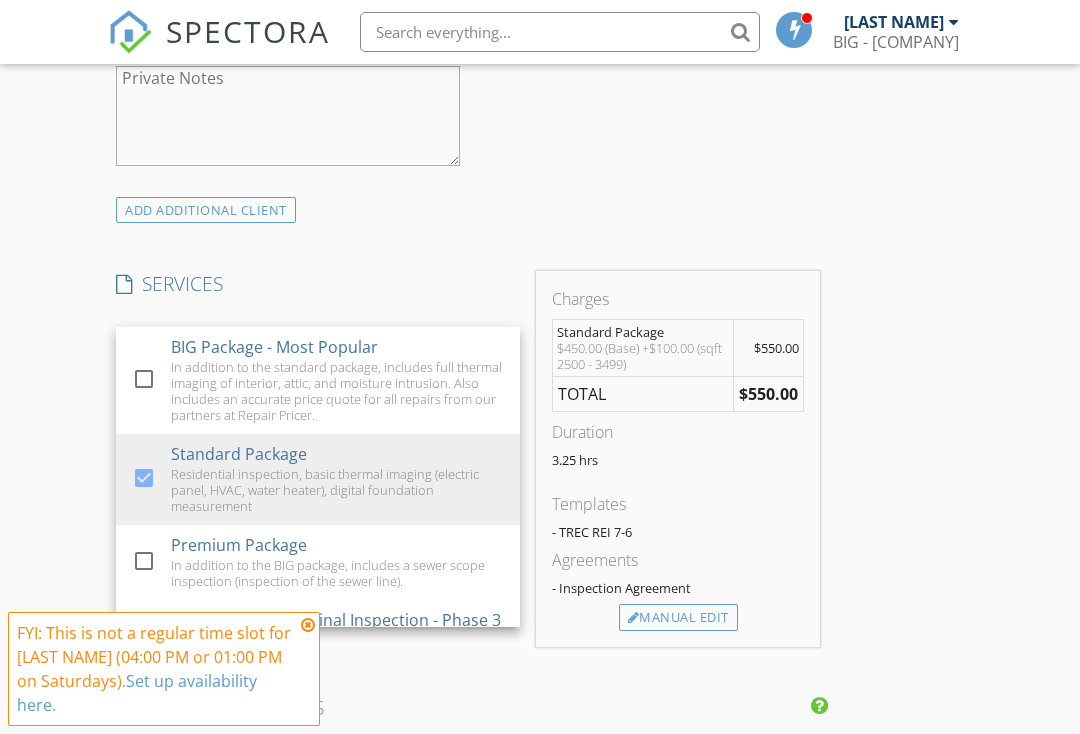 click on "New Inspection
Click here to use the New Order Form
INSPECTOR(S)
check_box   Neal Harris   PRIMARY   check_box_outline_blank   Tyesha Clem     check_box_outline_blank   Jeremy Craft     Neal Harris arrow_drop_down   check_box_outline_blank Neal Harris specifically requested
Date/Time
08/02/2025 9:00 AM
Location
Address Search       Address 5416 San Juan St   Unit   City Houston   State TX   Zip 77020   County Harris     Square Feet 3080   Year Built 2025   Foundation Slab arrow_drop_down     Neal Harris     12.4 miles     (19 minutes)
client
check_box Enable Client CC email for this inspection   Client Search     check_box_outline_blank Client is a Company/Organization     First Name Prince Joseph   Last Name Mapendo Muhindo   Email princejoseph1234@gmail.com   CC Email   Phone 405-413-2611           Notes   Private Notes" at bounding box center [540, 633] 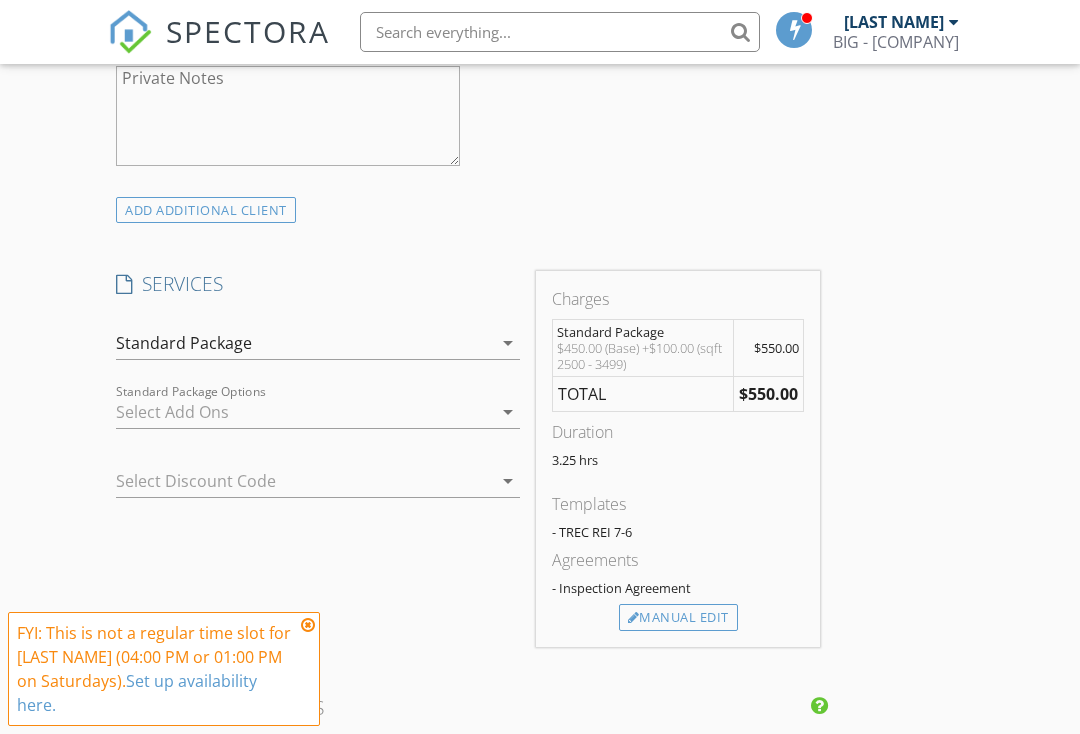 click on "arrow_drop_down" at bounding box center [508, 343] 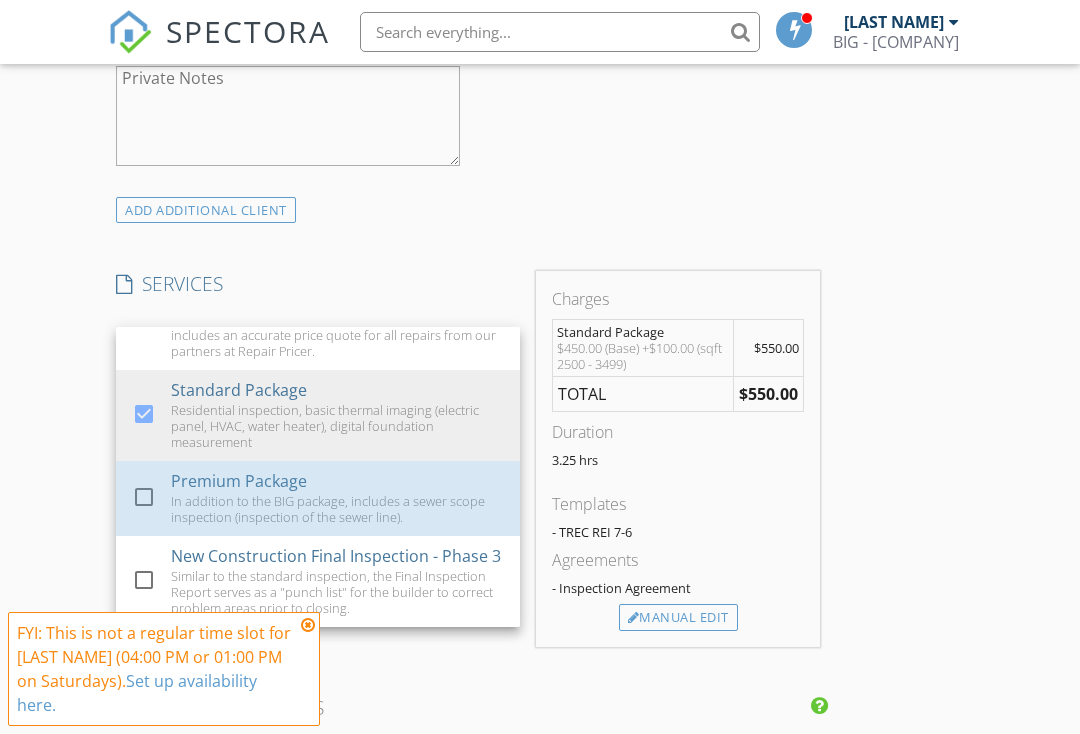scroll, scrollTop: 79, scrollLeft: 0, axis: vertical 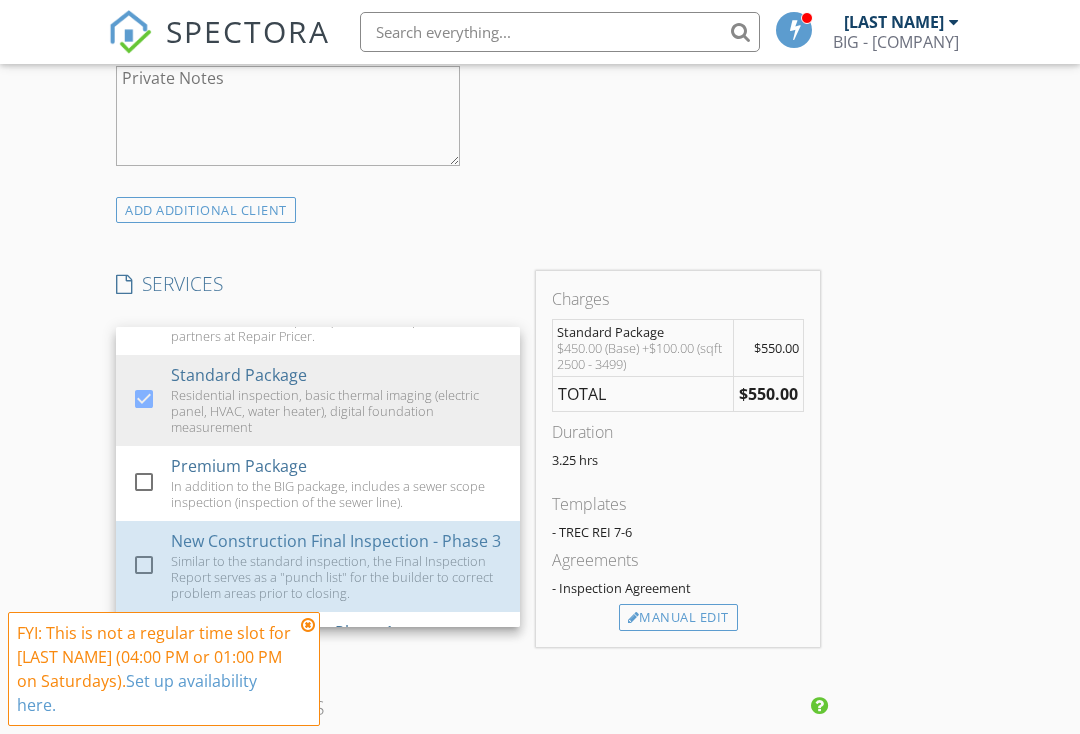 click on "New Construction Final Inspection - Phase 3" at bounding box center [336, 541] 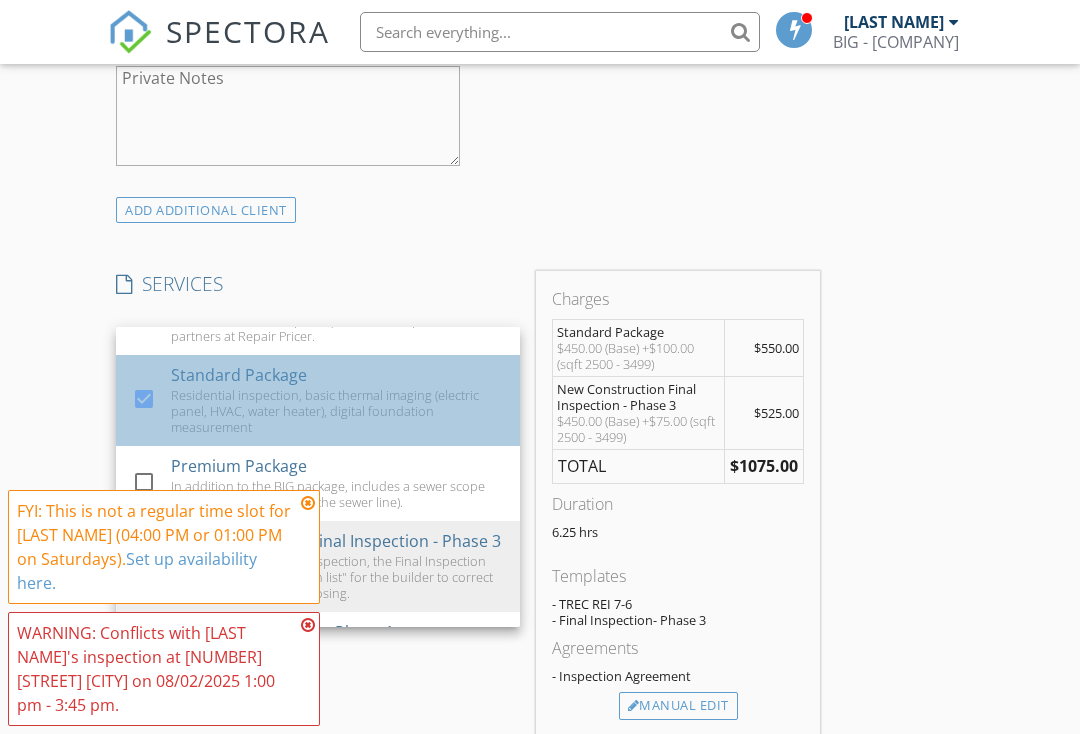 click on "Residential inspection, basic thermal imaging (electric panel, HVAC, water heater), digital foundation measurement" at bounding box center (337, 411) 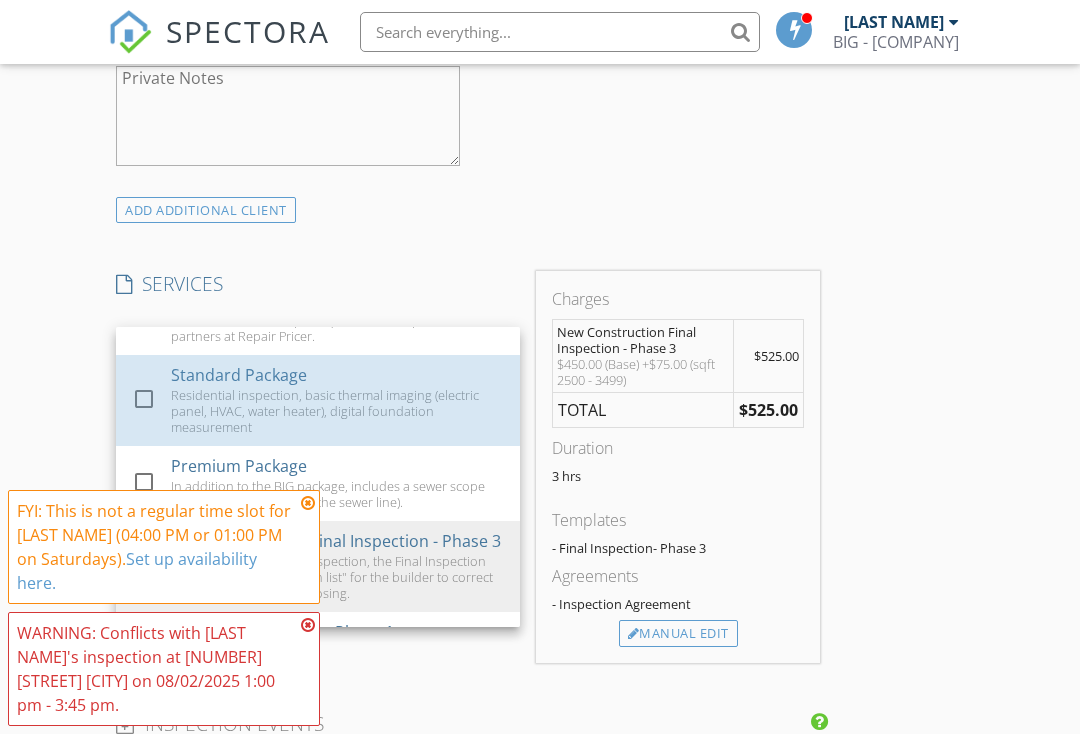 click on "Premium Package   In addition to the BIG package, includes a sewer scope inspection (inspection of the sewer line)." at bounding box center [337, 483] 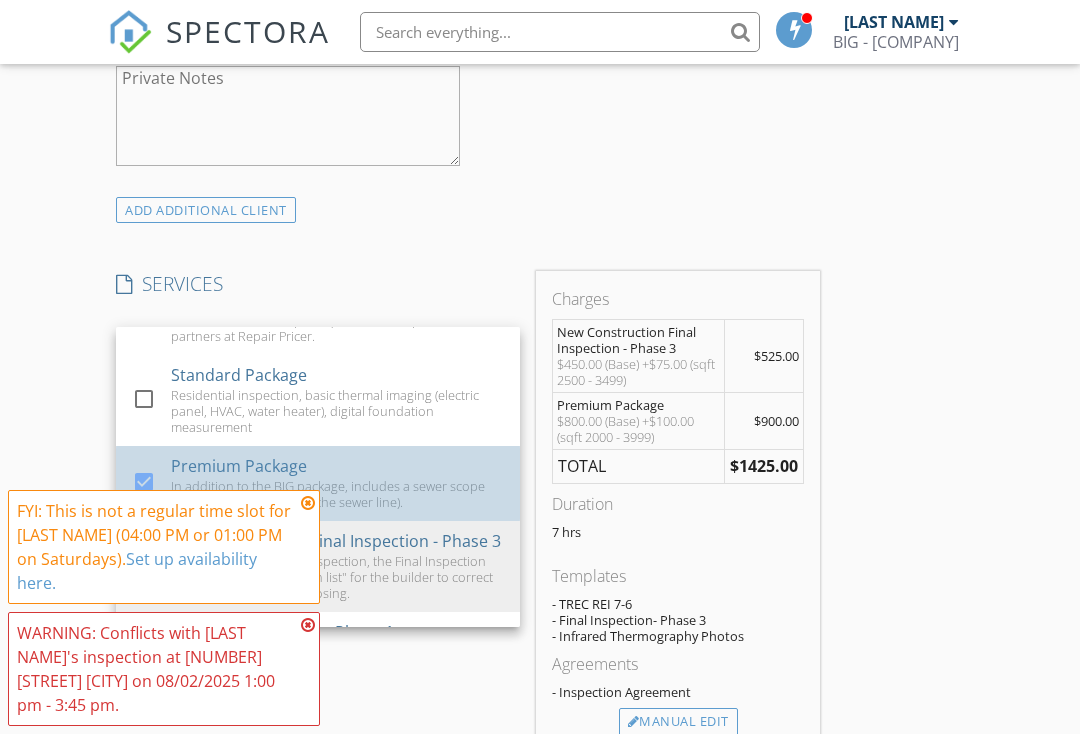 click on "In addition to the BIG package, includes a sewer scope inspection (inspection of the sewer line)." at bounding box center (337, 494) 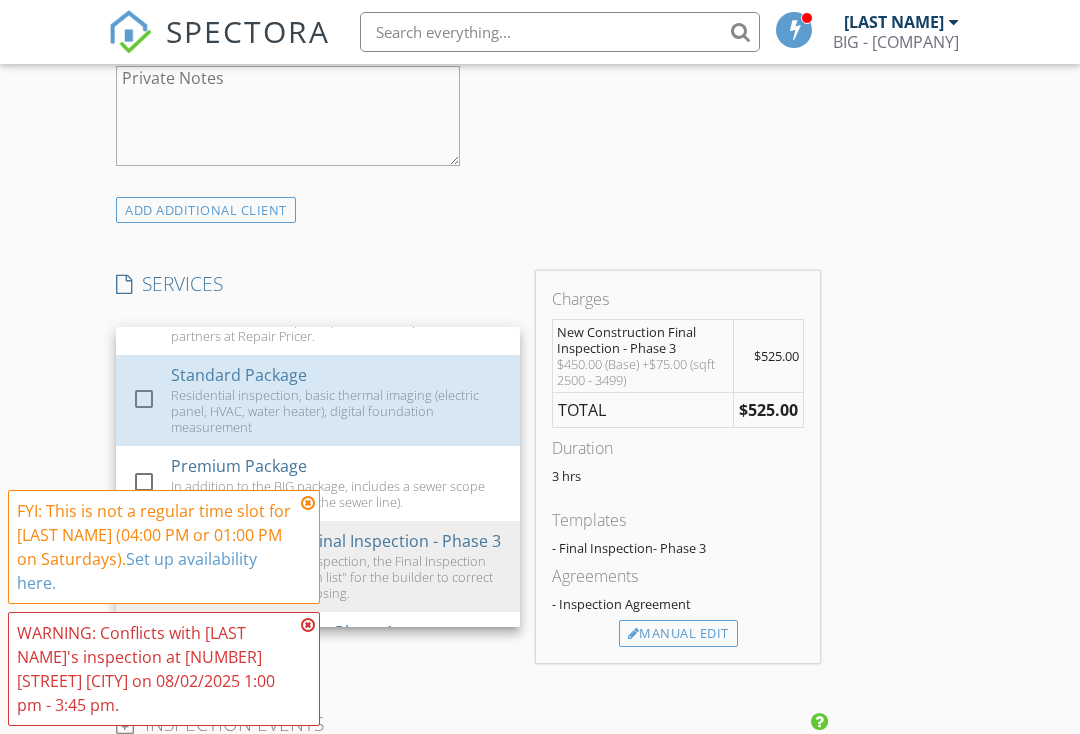 click on "Residential inspection, basic thermal imaging (electric panel, HVAC, water heater), digital foundation measurement" at bounding box center [337, 411] 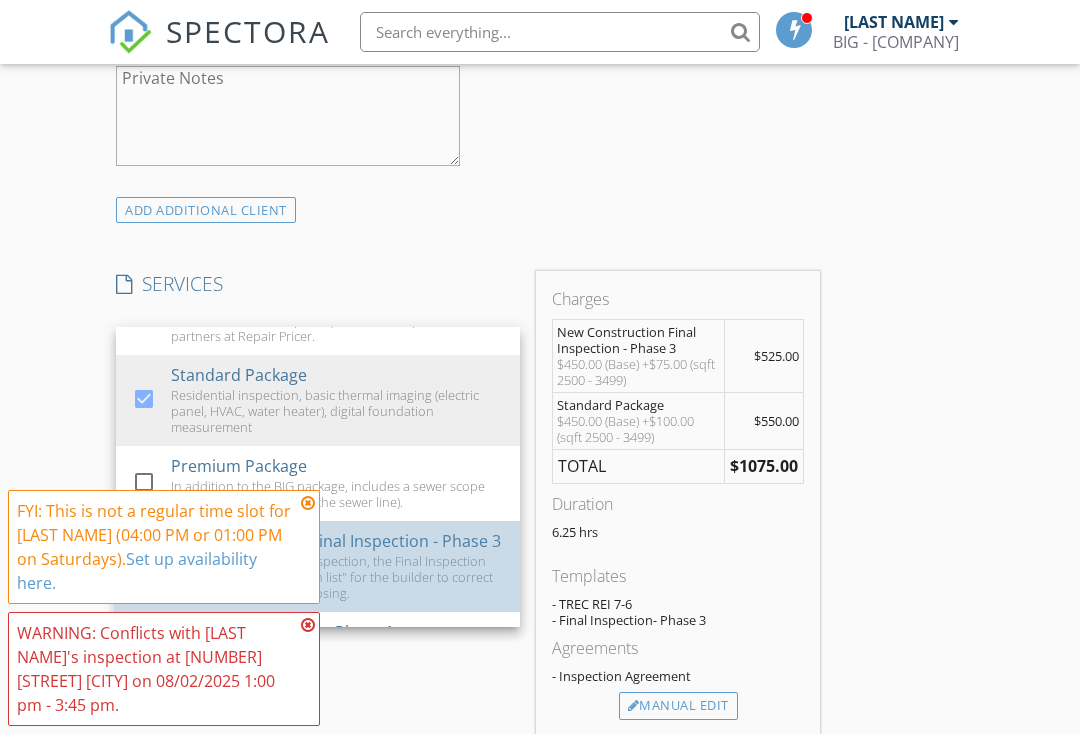 click on "Similar to the standard inspection, the Final Inspection Report serves as a "punch list" for the builder to correct problem areas prior to closing." at bounding box center (337, 577) 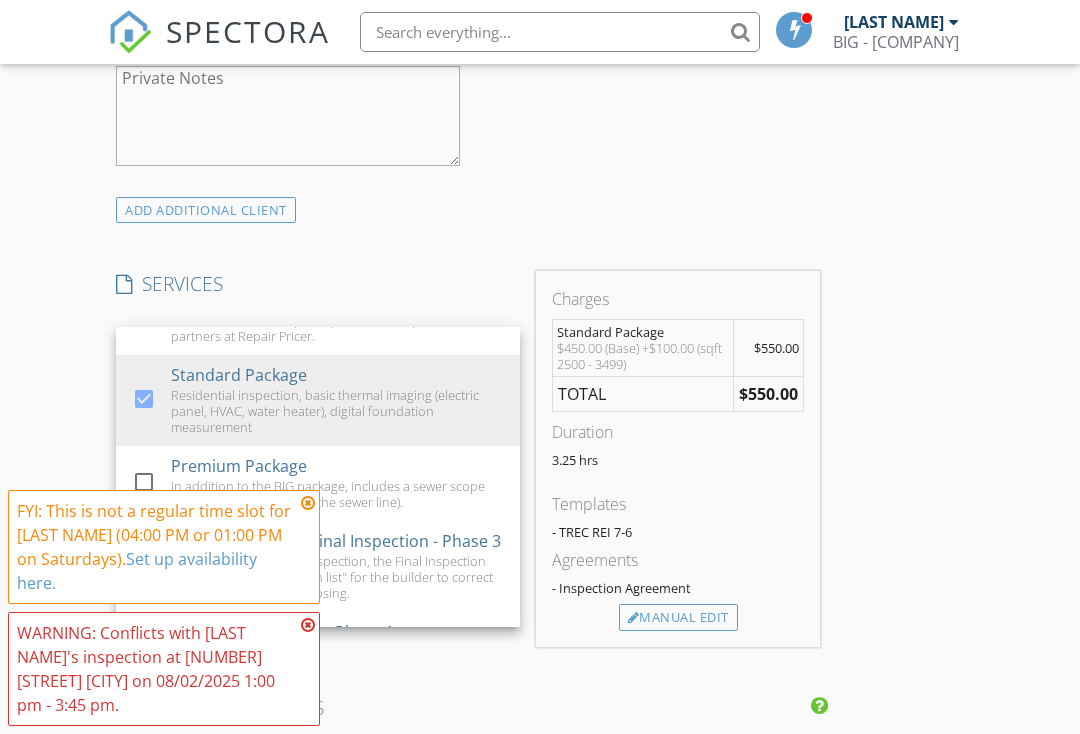 click at bounding box center (308, 503) 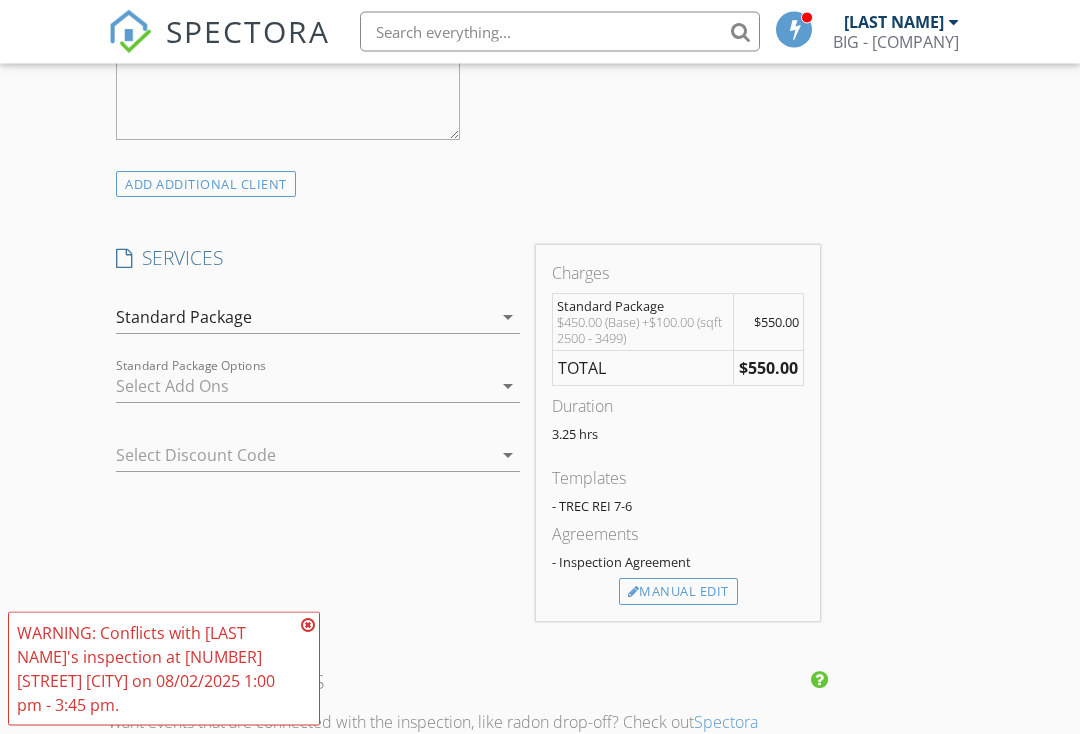 scroll, scrollTop: 1485, scrollLeft: 0, axis: vertical 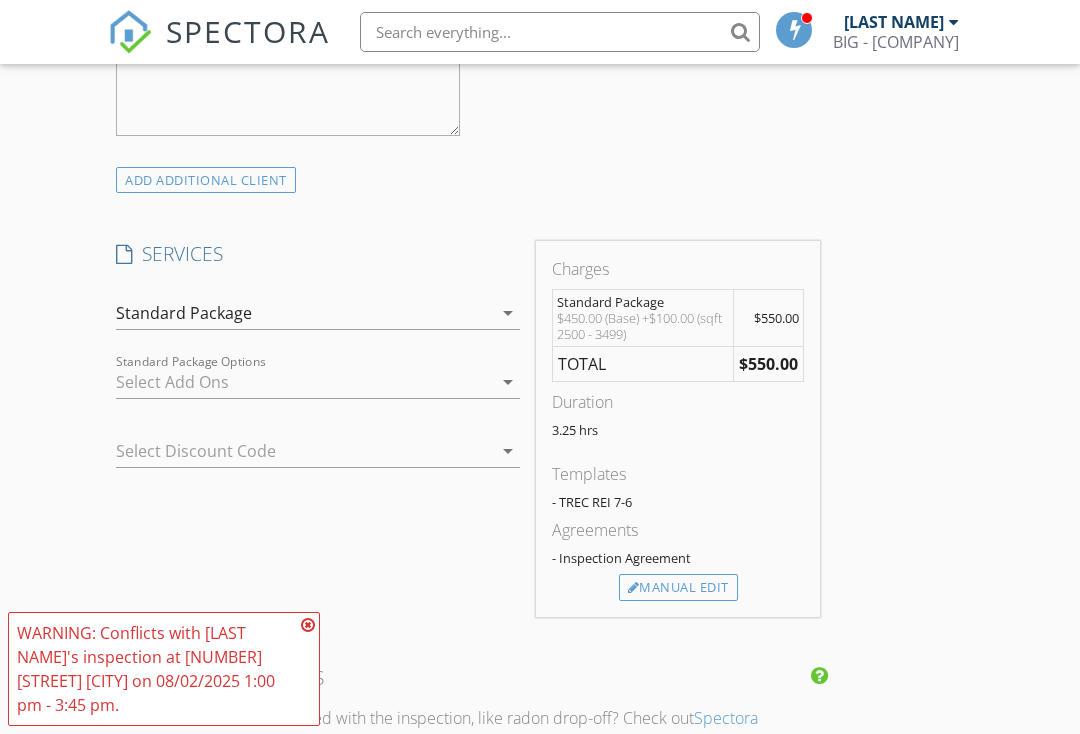click on "Standard Package" at bounding box center (304, 313) 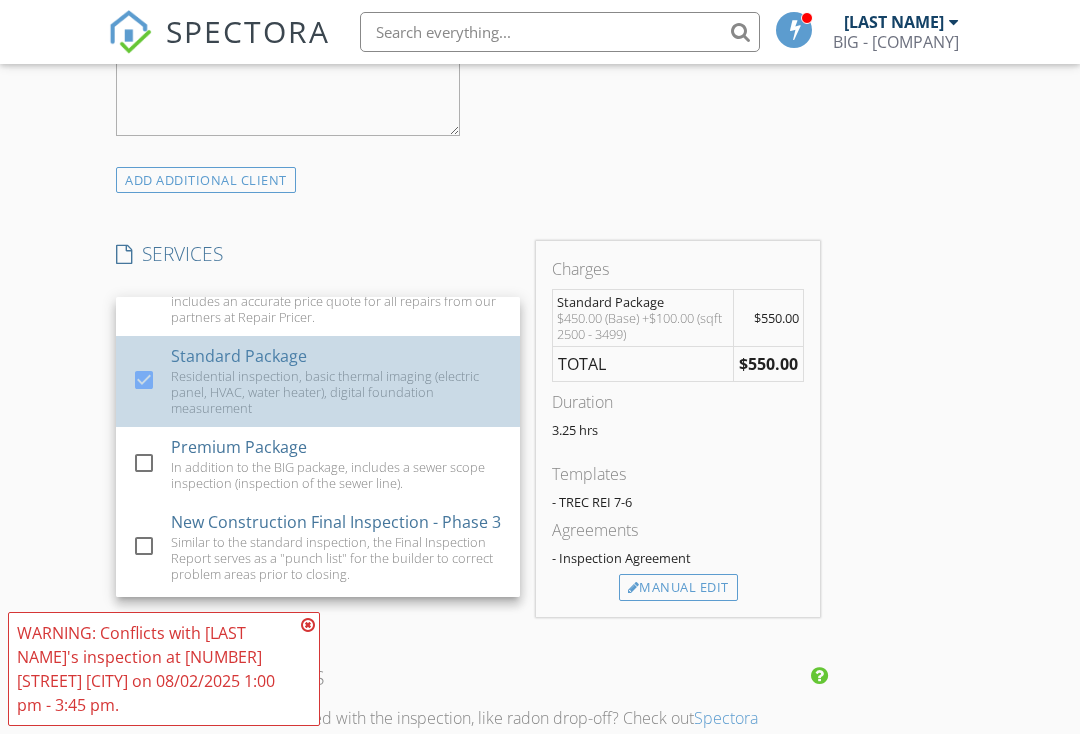 scroll, scrollTop: 75, scrollLeft: 0, axis: vertical 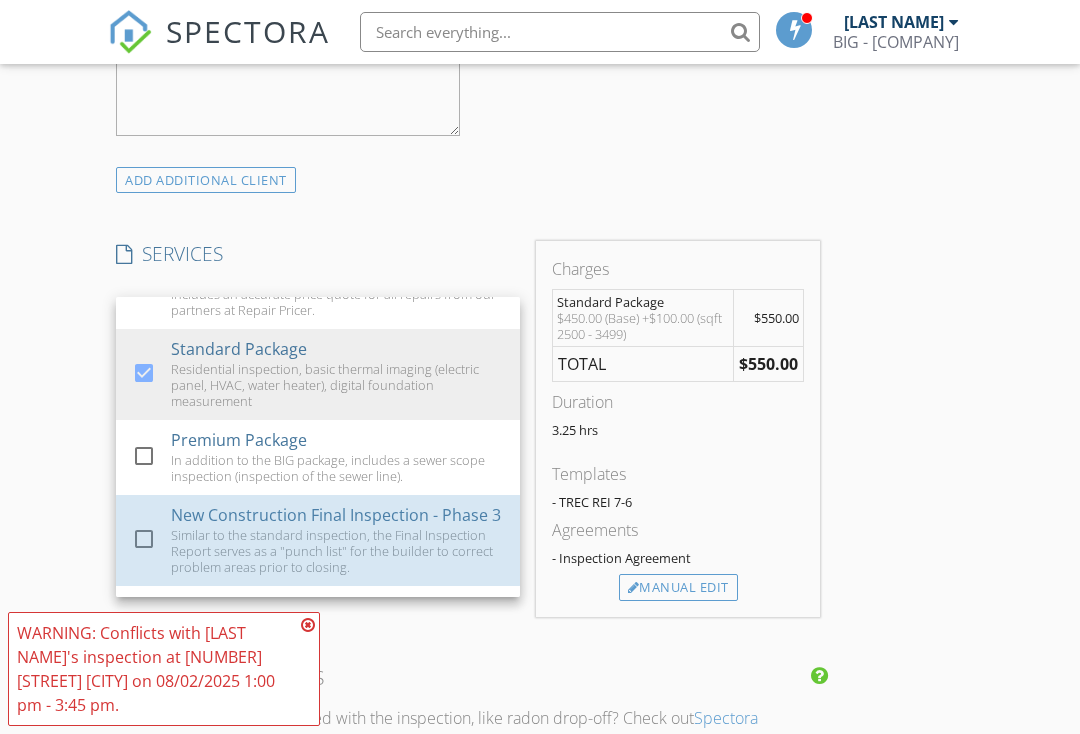 click on "Similar to the standard inspection, the Final Inspection Report serves as a "punch list" for the builder to correct problem areas prior to closing." at bounding box center (337, 551) 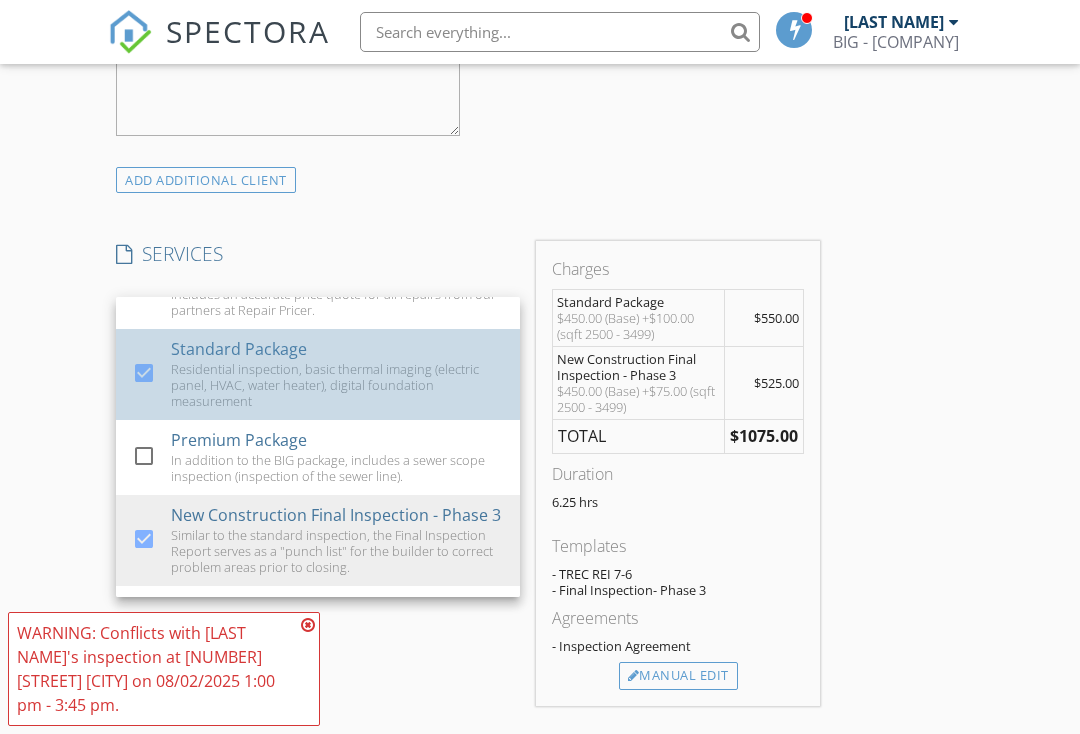 click on "Residential inspection, basic thermal imaging (electric panel, HVAC, water heater), digital foundation measurement" at bounding box center (337, 385) 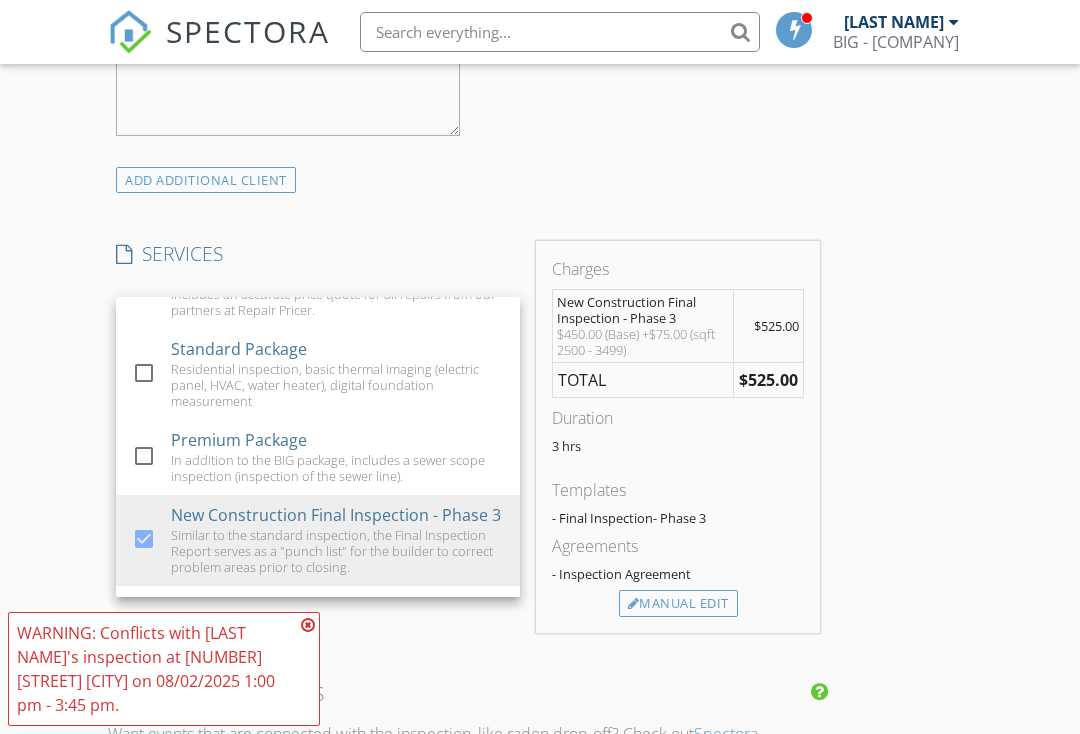 click on "INSPECTOR(S)
check_box   Neal Harris   PRIMARY   check_box_outline_blank   Tyesha Clem     check_box_outline_blank   Jeremy Craft     Neal Harris arrow_drop_down   check_box_outline_blank Neal Harris specifically requested
Date/Time
08/02/2025 9:00 AM
Location
Address Search       Address 5416 San Juan St   Unit   City Houston   State TX   Zip 77020   County Harris     Square Feet 3080   Year Built 2025   Foundation Slab arrow_drop_down     Neal Harris     12.4 miles     (19 minutes)
client
check_box Enable Client CC email for this inspection   Client Search     check_box_outline_blank Client is a Company/Organization     First Name Prince Joseph   Last Name Mapendo Muhindo   Email princejoseph1234@gmail.com   CC Email   Phone 405-413-2611           Notes   Private Notes
ADD ADDITIONAL client" at bounding box center (540, 645) 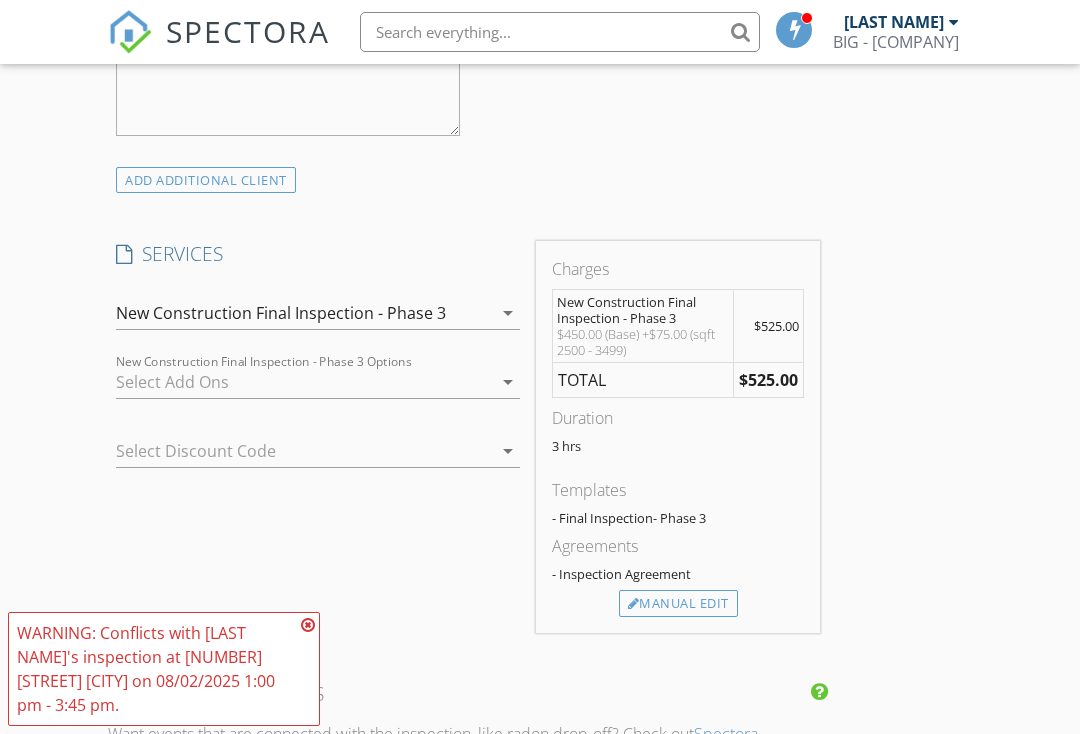 click on "Manual Edit" at bounding box center (678, 604) 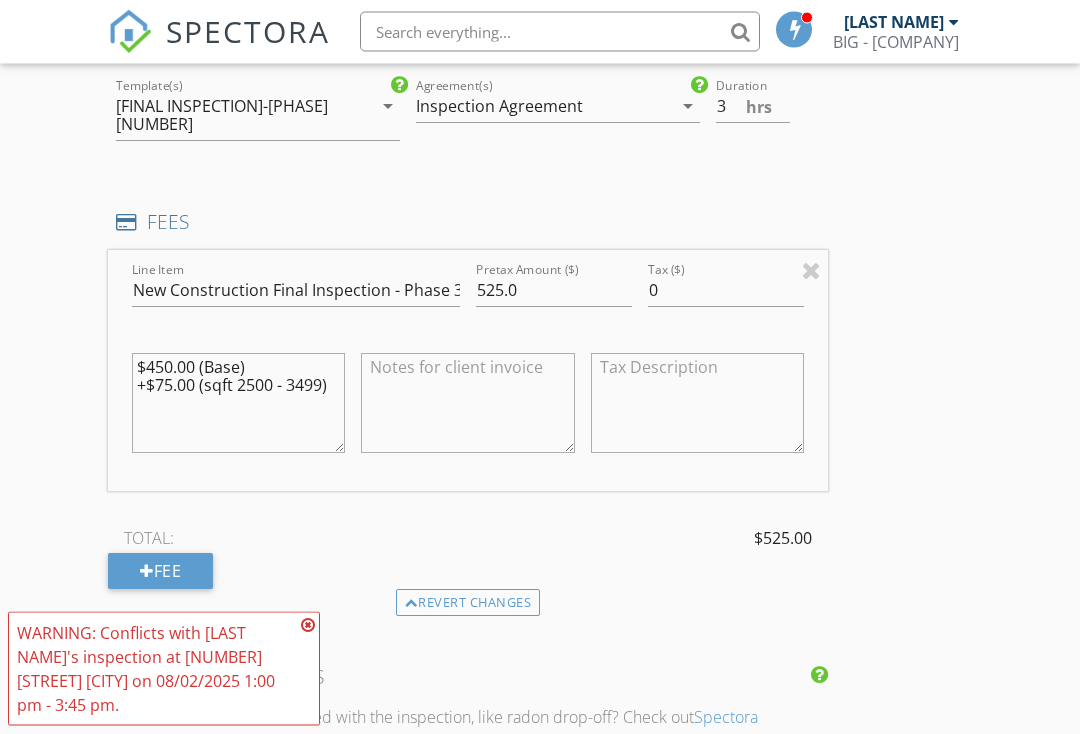 scroll, scrollTop: 1692, scrollLeft: 0, axis: vertical 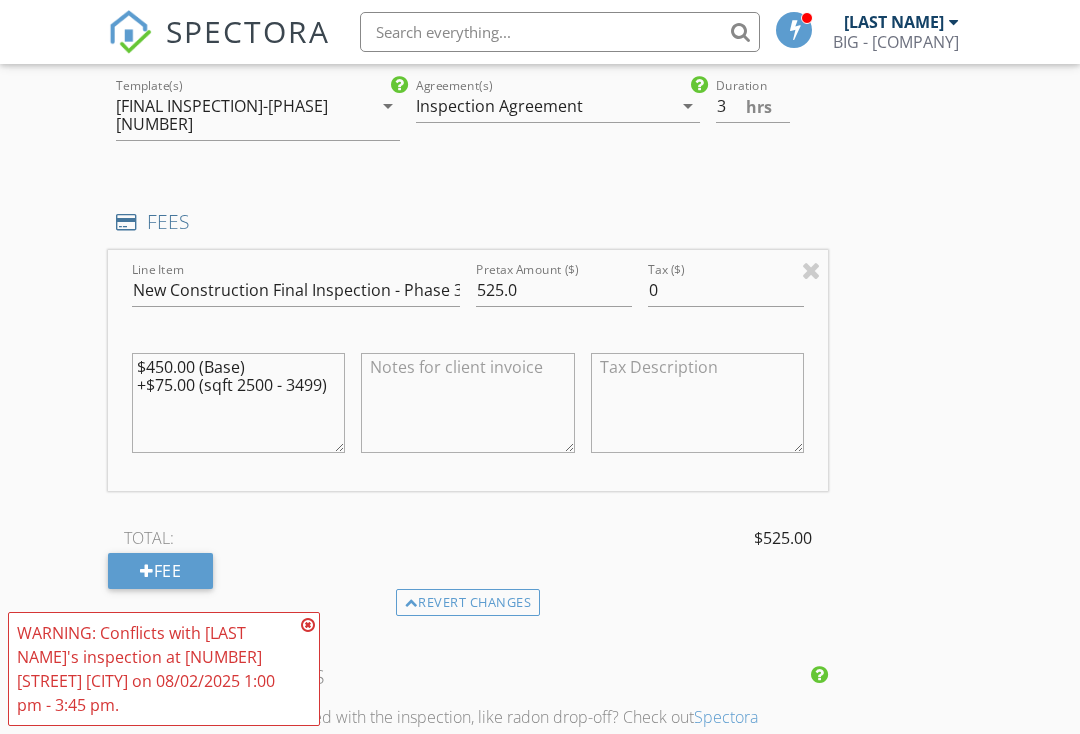 click on "Fee" at bounding box center [160, 571] 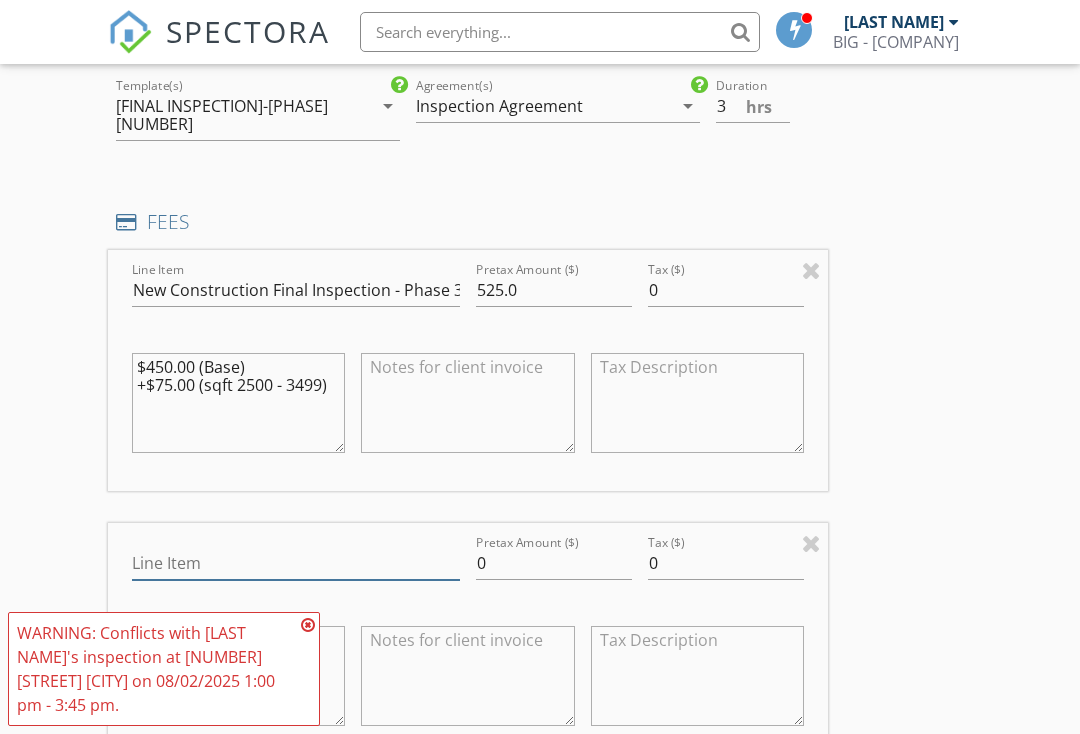 click on "Line Item" at bounding box center (296, 563) 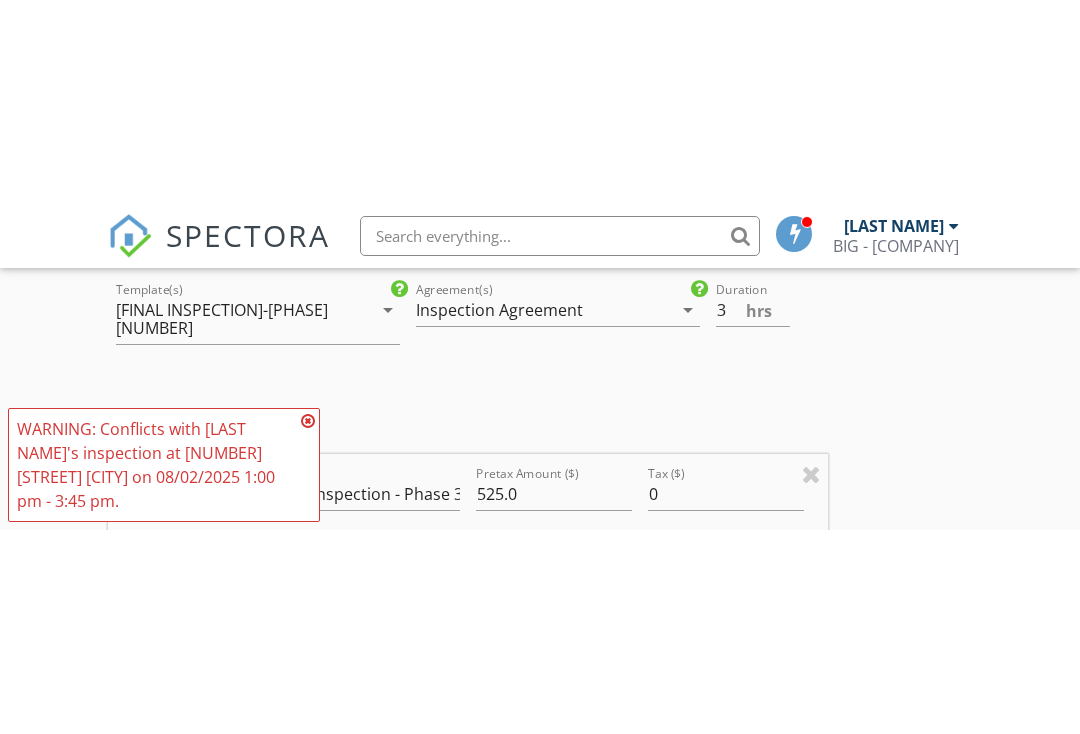 scroll, scrollTop: 2067, scrollLeft: 0, axis: vertical 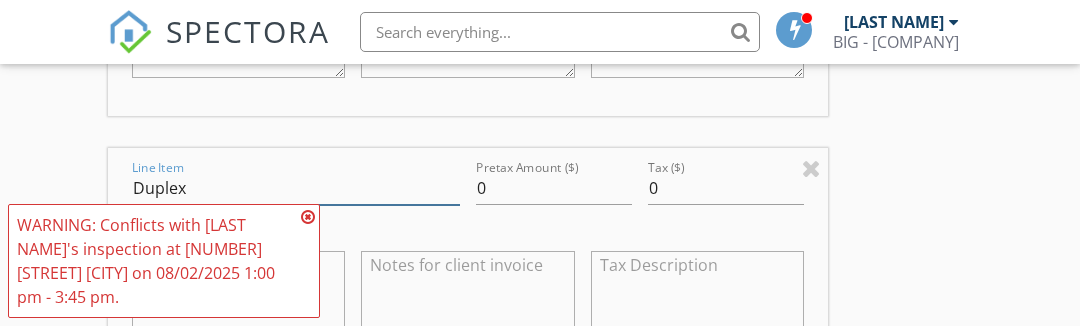 type on "Duplex" 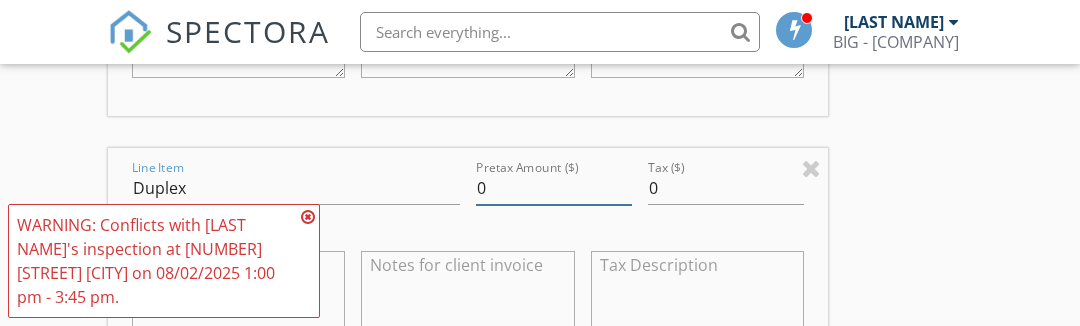 click on "0" at bounding box center [554, 188] 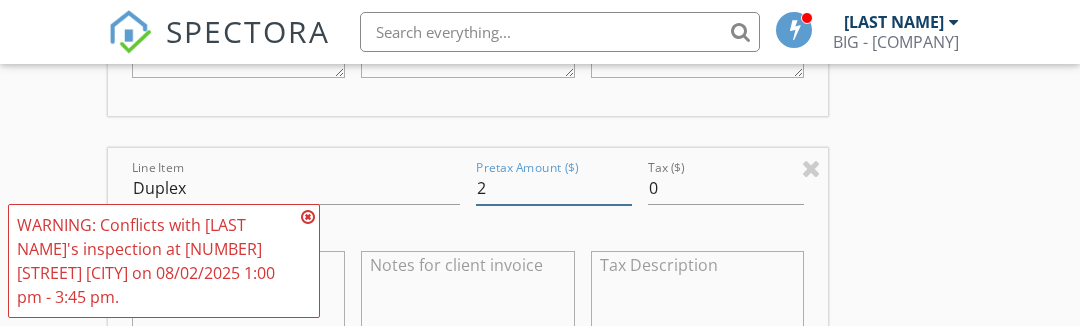 type on "25" 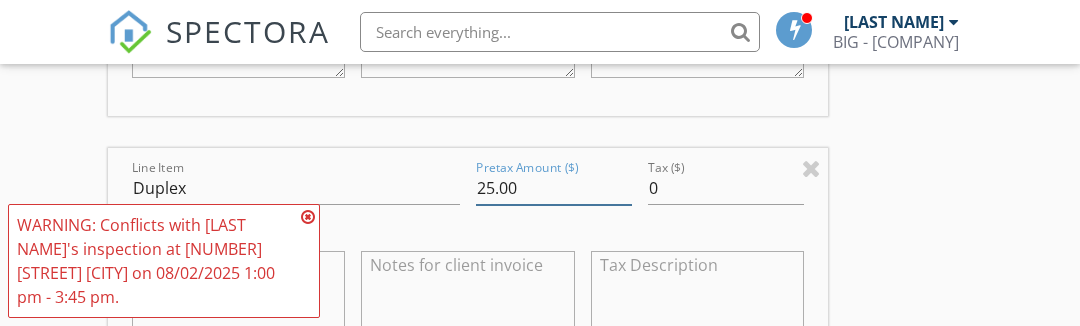 type on "25.00" 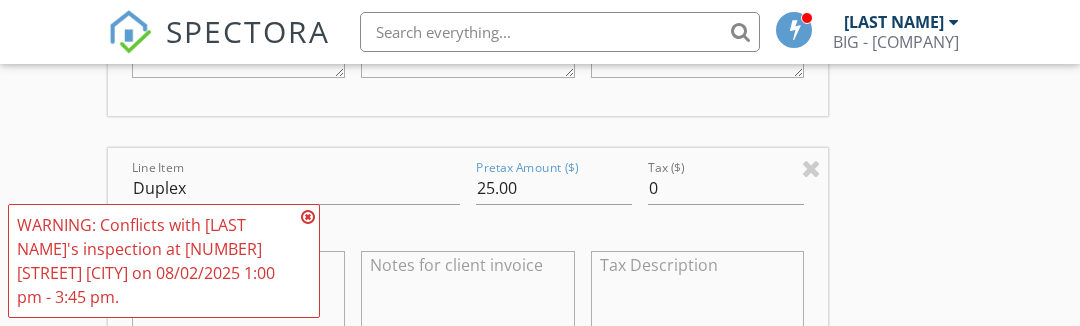 click on "New Inspection
Click here to use the New Order Form
INSPECTOR(S)
check_box   Neal Harris   PRIMARY   check_box_outline_blank   Tyesha Clem     check_box_outline_blank   Jeremy Craft     Neal Harris arrow_drop_down   check_box_outline_blank Neal Harris specifically requested
Date/Time
08/02/2025 9:00 AM
Location
Address Search       Address 5416 San Juan St   Unit   City Houston   State TX   Zip 77020   County Harris     Square Feet 3080   Year Built 2025   Foundation Slab arrow_drop_down     Neal Harris     12.4 miles     (19 minutes)
client
check_box Enable Client CC email for this inspection   Client Search     check_box_outline_blank Client is a Company/Organization     First Name Prince Joseph   Last Name Mapendo Muhindo   Email princejoseph1234@gmail.com   CC Email   Phone 405-413-2611           Notes   Private Notes" at bounding box center (540, 261) 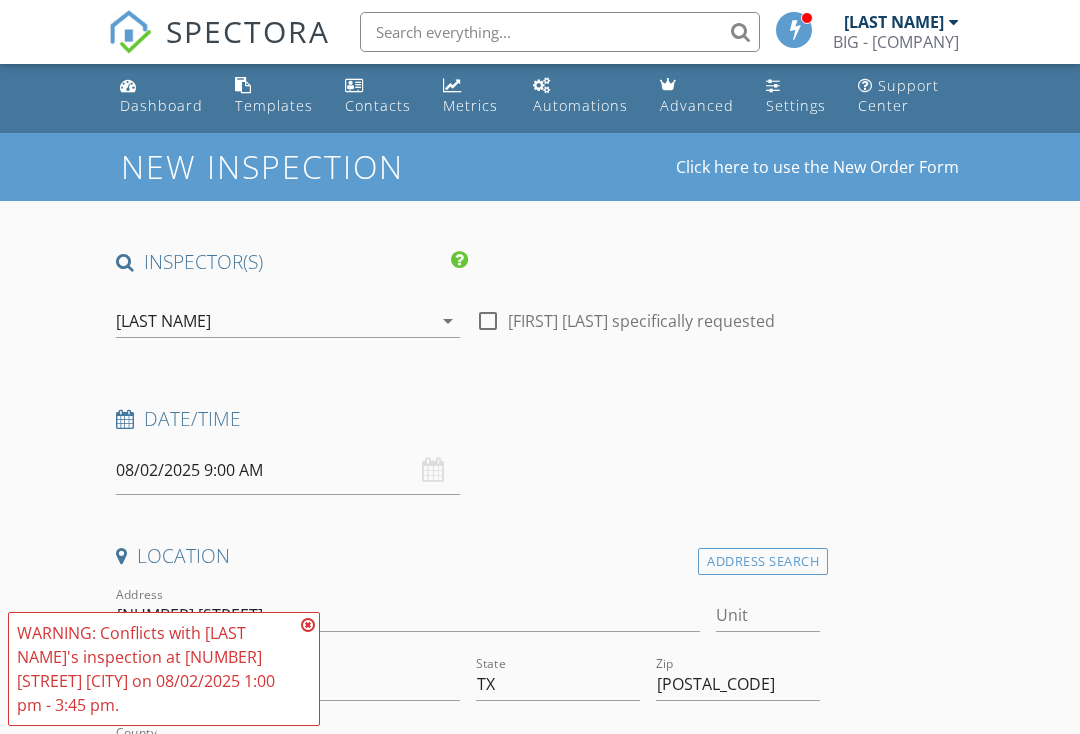 scroll, scrollTop: 0, scrollLeft: 0, axis: both 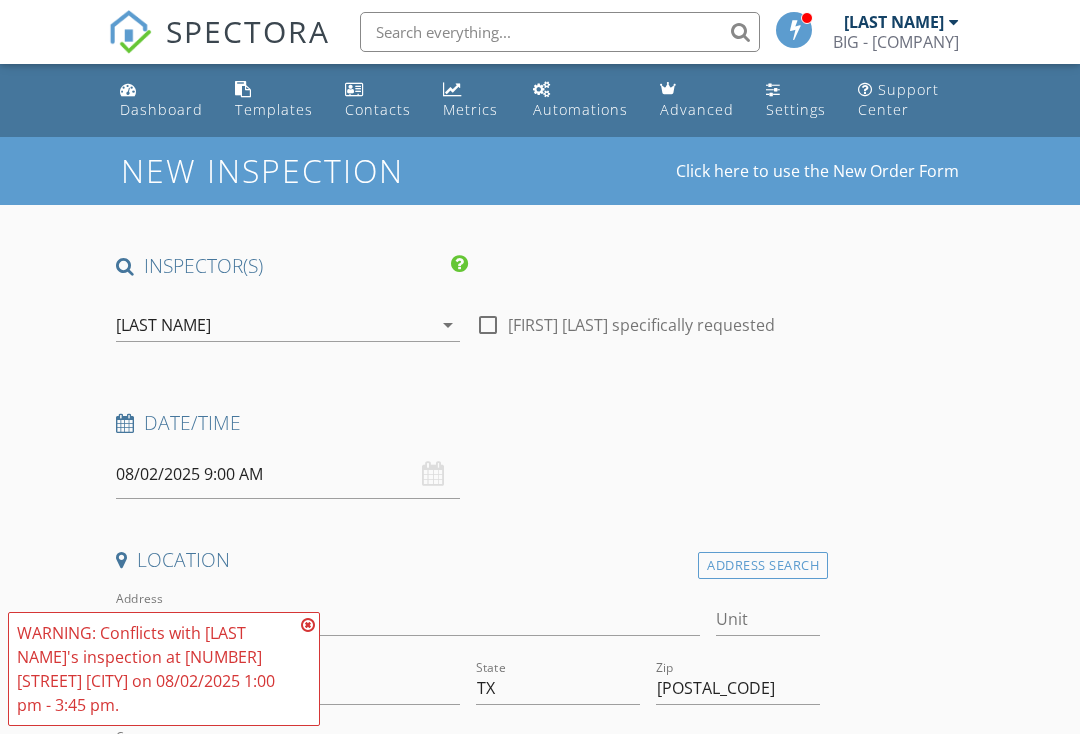 click on "INSPECTOR(S)
check_box   Neal Harris   PRIMARY   check_box_outline_blank   Tyesha Clem     check_box_outline_blank   Jeremy Craft     Neal Harris arrow_drop_down   check_box_outline_blank Neal Harris specifically requested
Date/Time
08/02/2025 9:00 AM
Location
Address Search       Address 5416 San Juan St   Unit   City Houston   State TX   Zip 77020   County Harris     Square Feet 3080   Year Built 2025   Foundation Slab arrow_drop_down     Neal Harris     12.4 miles     (19 minutes)
client
check_box Enable Client CC email for this inspection   Client Search     check_box_outline_blank Client is a Company/Organization     First Name Prince Joseph   Last Name Mapendo Muhindo   Email princejoseph1234@gmail.com   CC Email   Phone 405-413-2611           Notes   Private Notes
ADD ADDITIONAL client" at bounding box center [540, 2362] 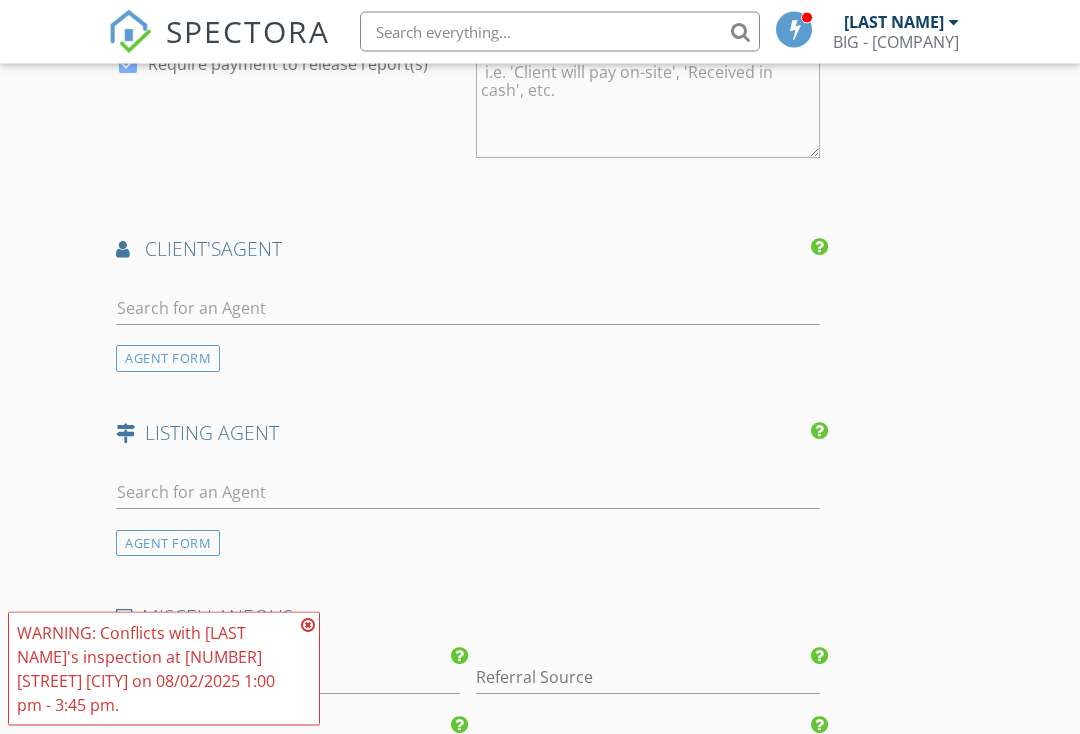 scroll, scrollTop: 2790, scrollLeft: 0, axis: vertical 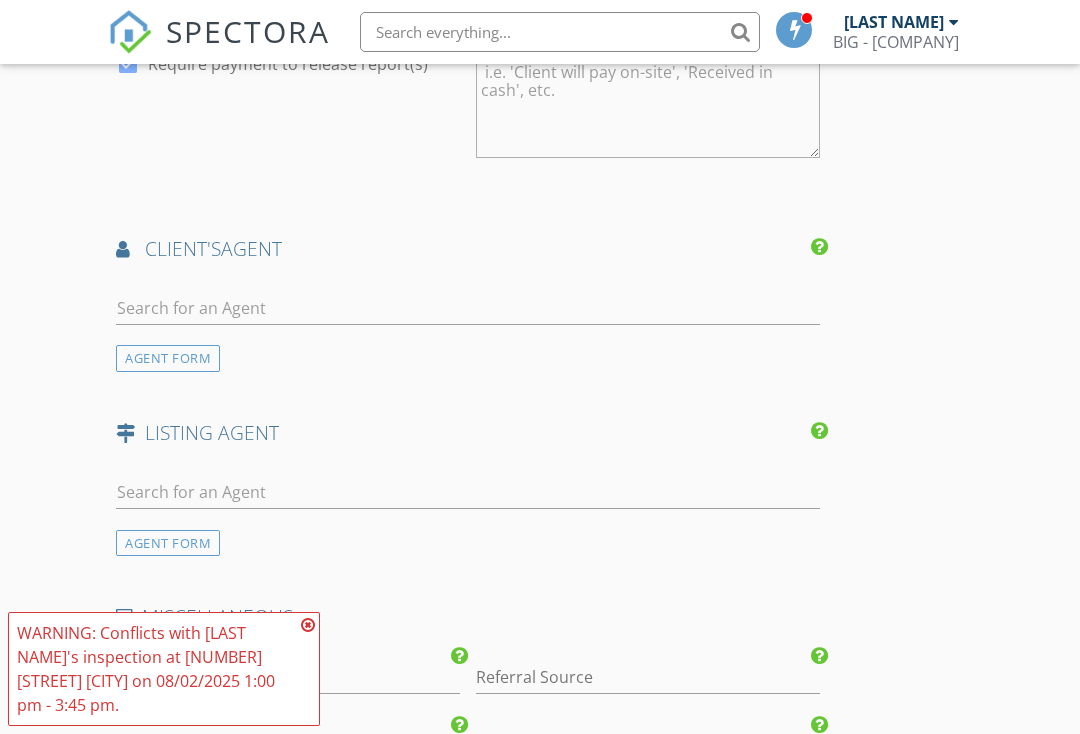 click on "AGENT FORM" at bounding box center [168, 543] 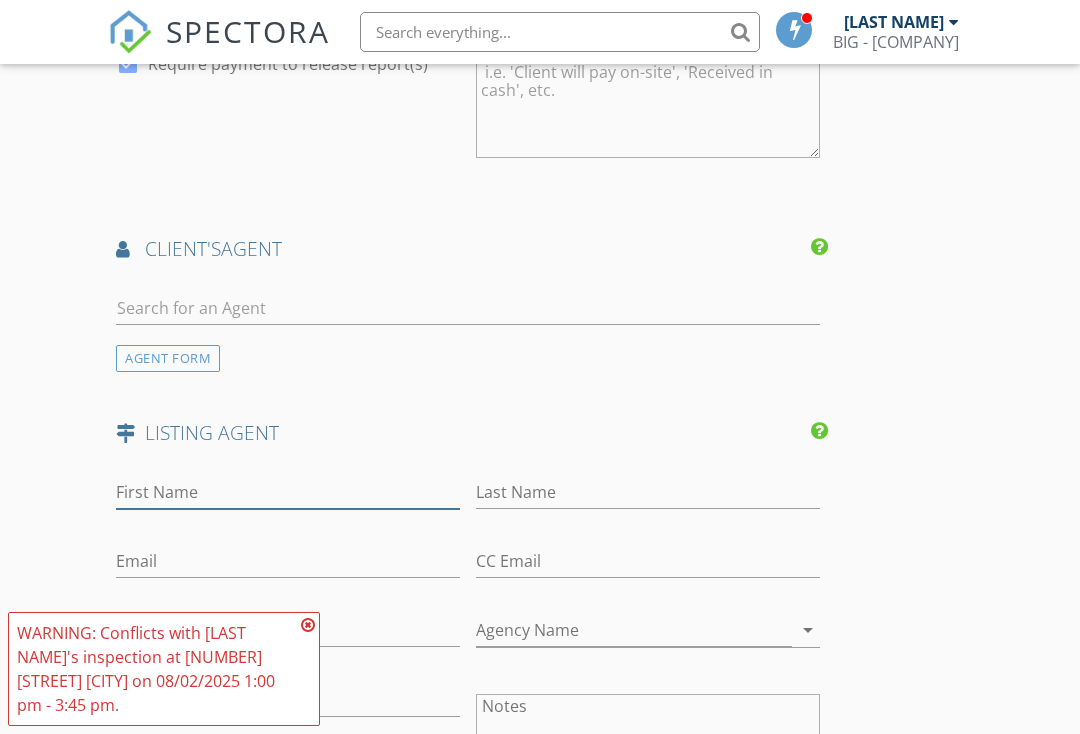 click on "First Name" at bounding box center [288, 492] 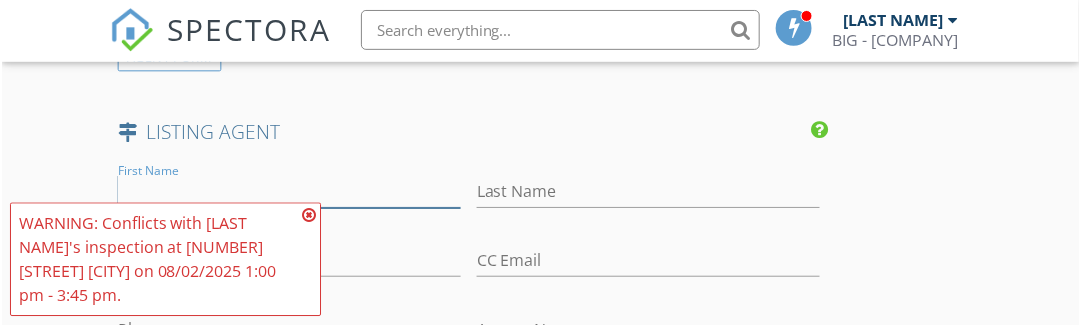 scroll, scrollTop: 3091, scrollLeft: 0, axis: vertical 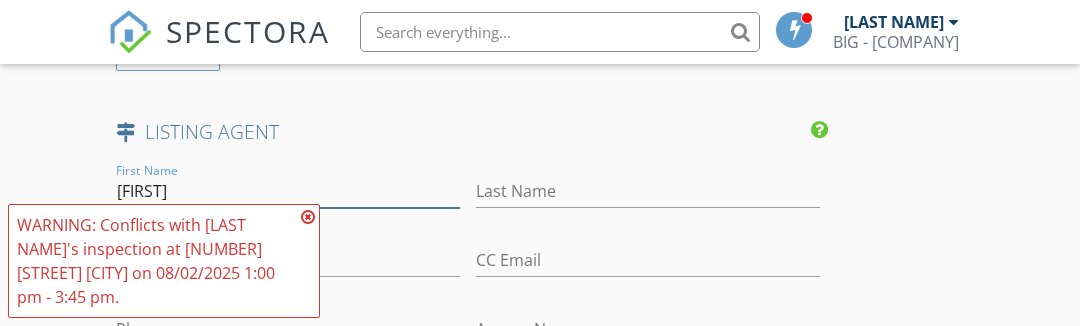 type on "Rahul" 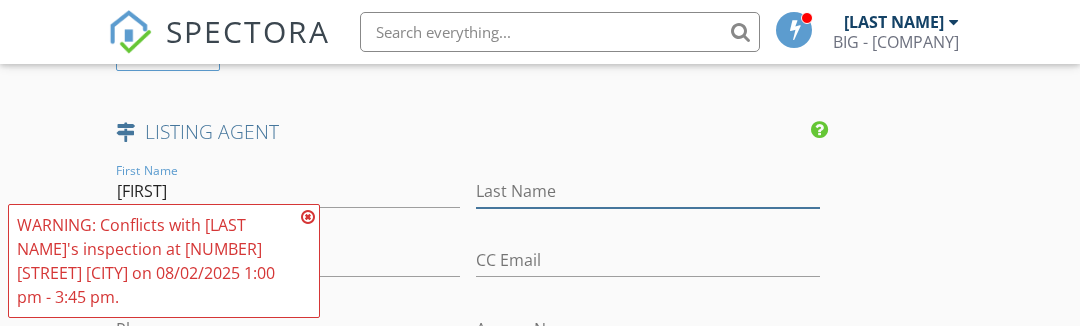 click on "Last Name" at bounding box center (648, 191) 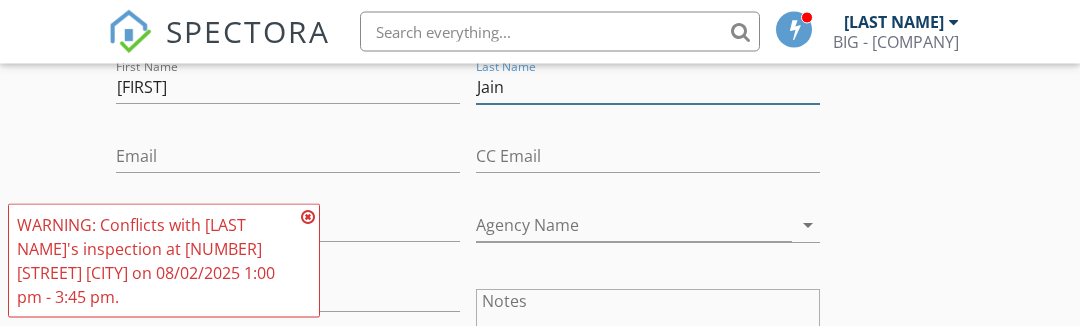 type on "Jain" 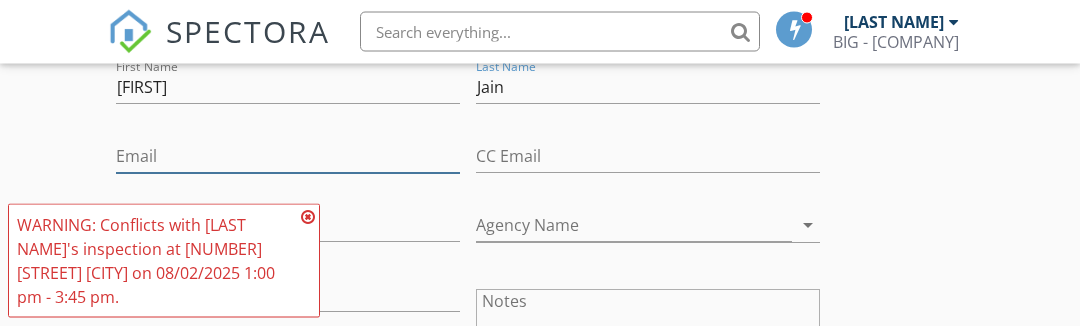 click on "Email" at bounding box center (288, 157) 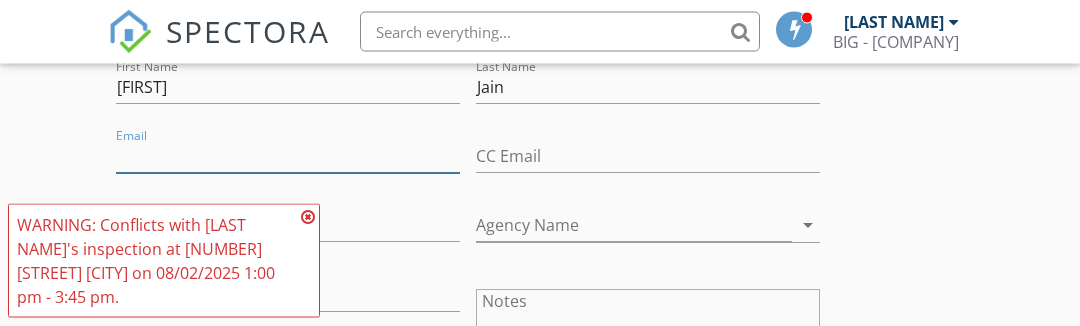scroll, scrollTop: 3195, scrollLeft: 0, axis: vertical 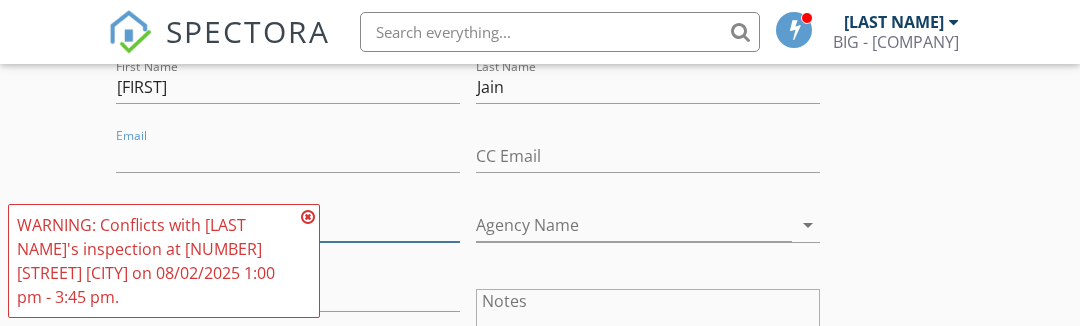 click on "Phone" at bounding box center (288, 225) 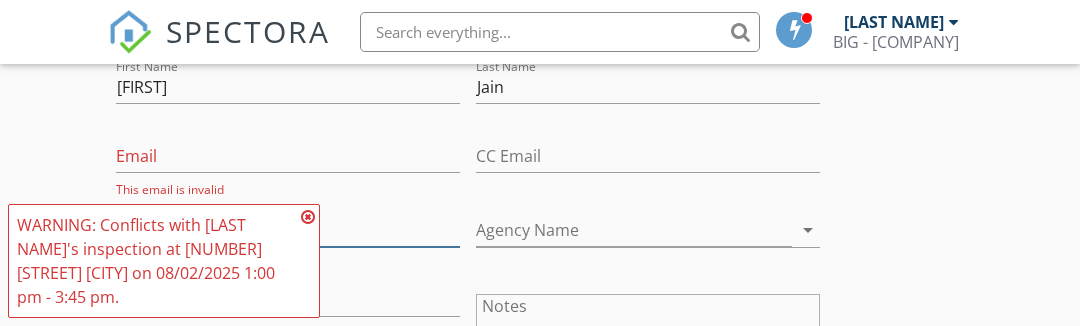 type on "985-212-0621" 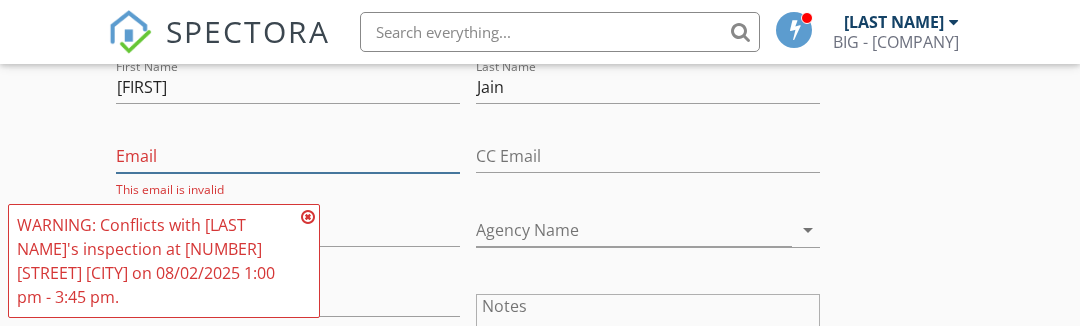 click on "Email" at bounding box center [288, 156] 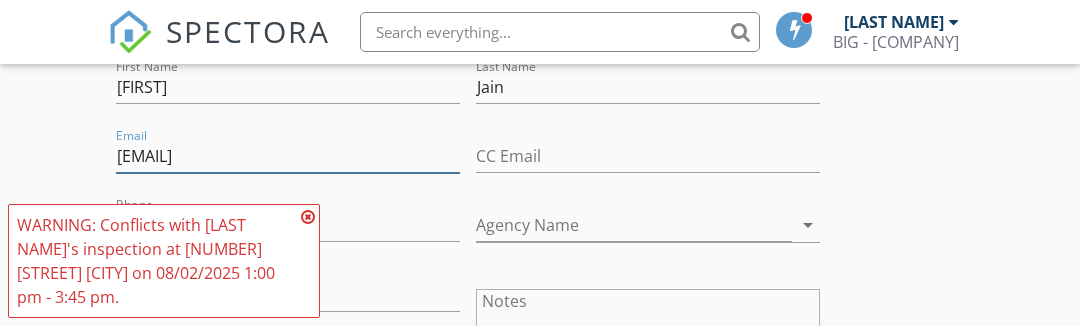 type on "Rrandjcompanyllc@gmail.com" 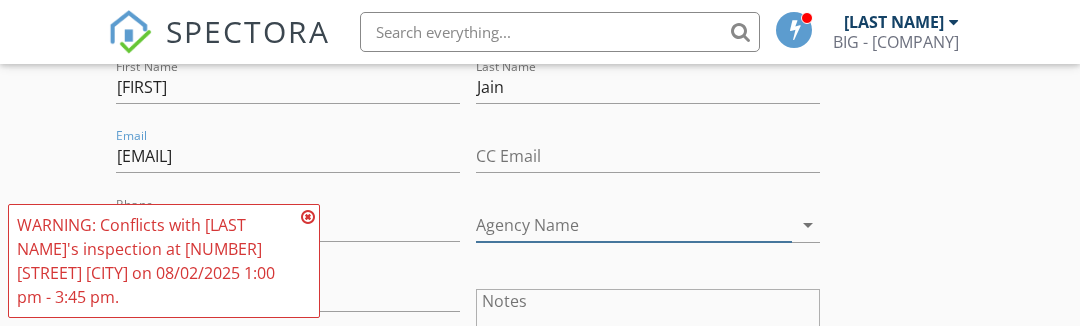 click on "Agency Name" at bounding box center [634, 225] 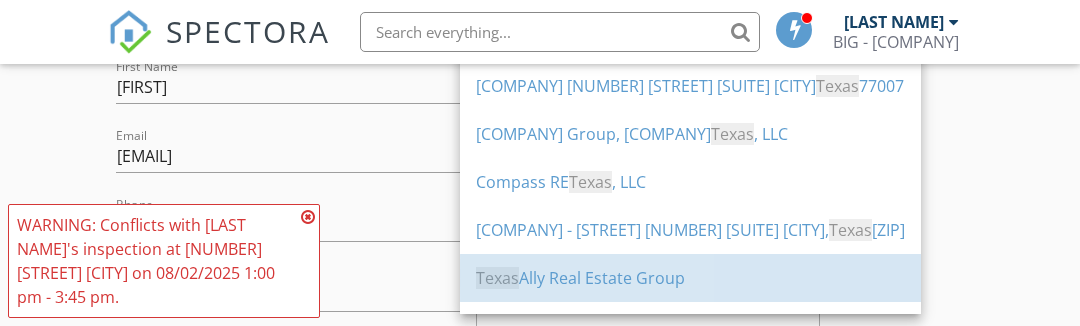 click on "Texas  Ally Real Estate Group" at bounding box center (690, 278) 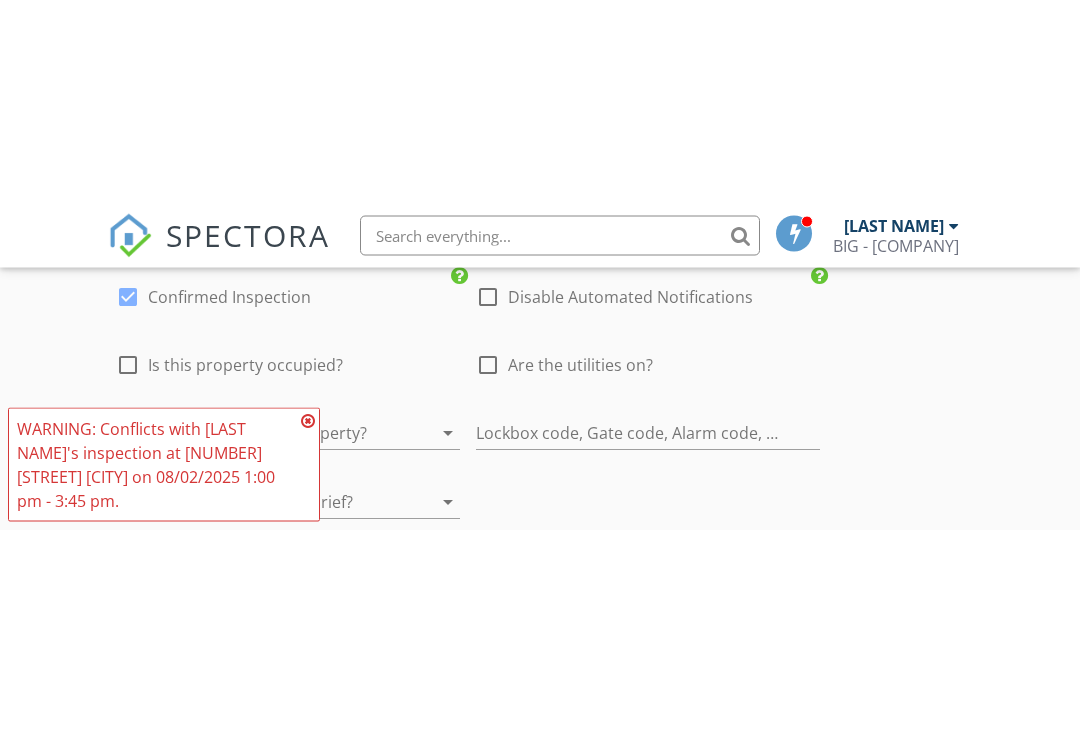 scroll, scrollTop: 3894, scrollLeft: 0, axis: vertical 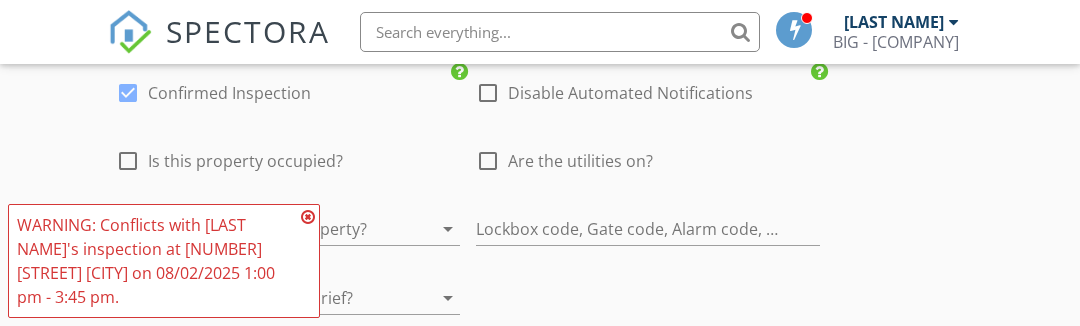 click at bounding box center [418, 229] 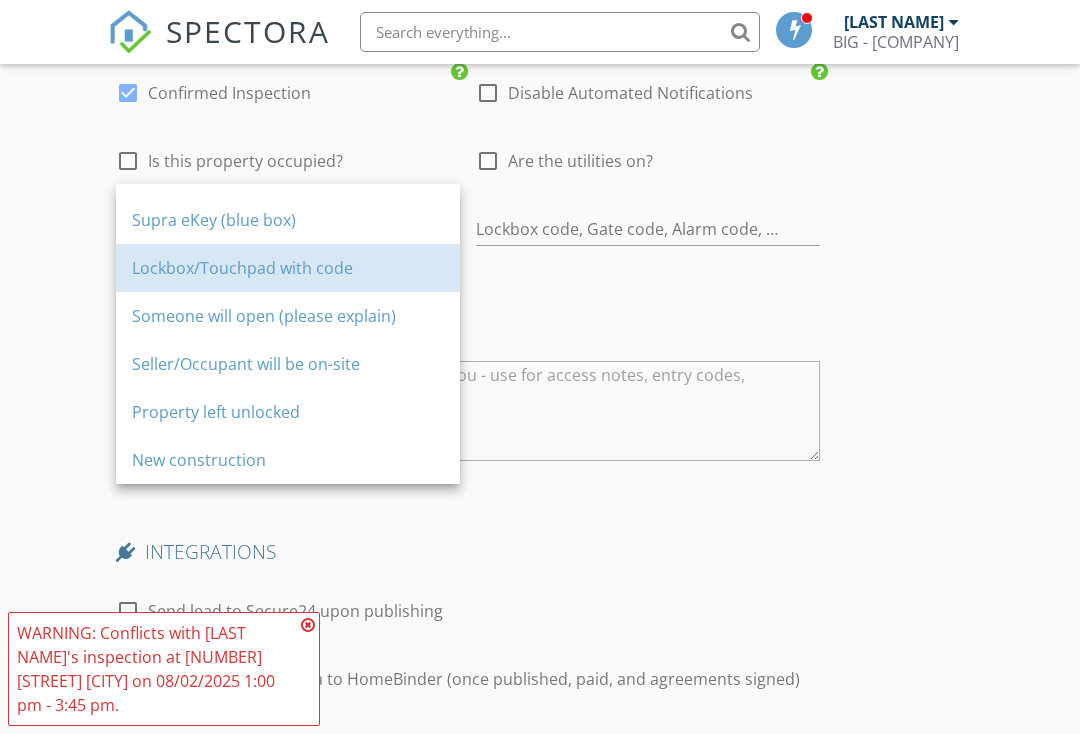 scroll, scrollTop: 36, scrollLeft: 0, axis: vertical 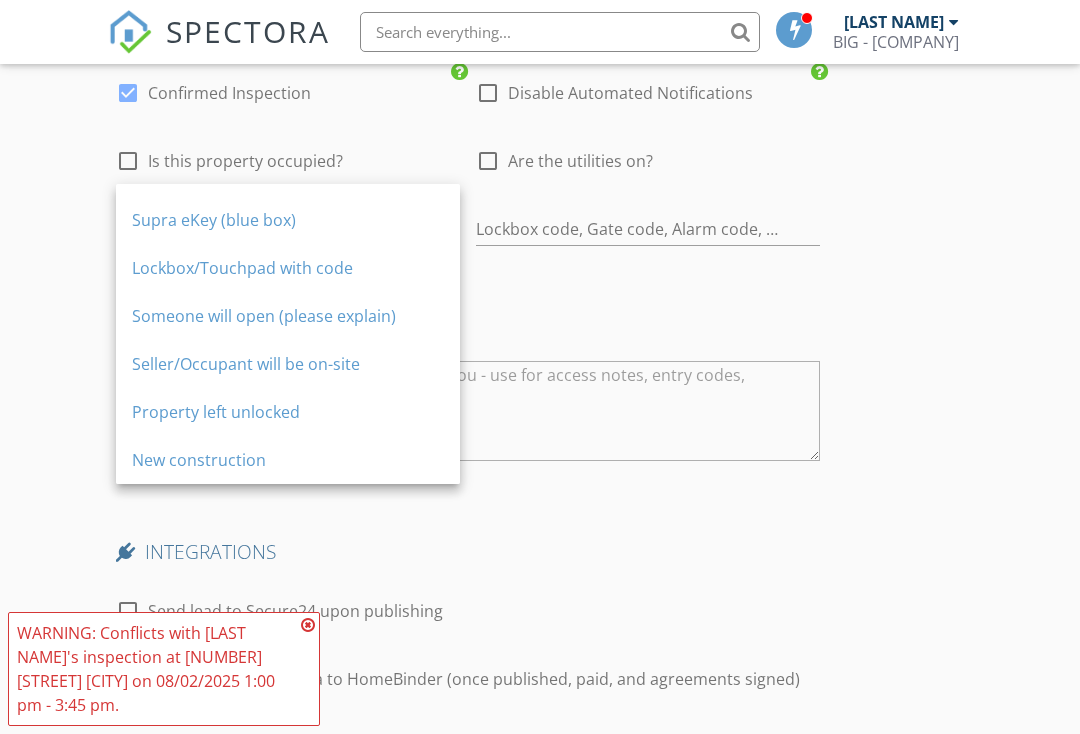click on "MISCELLANEOUS
Order ID     Referral Source
PVAMU
Spectora Request
pvamu
Porshae Brown
Kevin Scott
Ted Andrews
Million Dollar Mimi
Eddie Brown
Braden Real Estate Group
James Brown
Houzz
Ig
Terra Padgett
Anika Williams
past client
Agent
Repeat Client
TH Professional Inspections
CFSI
Wheeler Ave
Frank Williams
NVM
Google
Kelsey Williams
check_box Confirmed Inspection     check_box_outline_blank Disable Automated Notifications       check_box_outline_blank   Is this property occupied?       check_box_outline_blank   Are the utilities on?         How can we access the property? arrow_drop_down       Lockbox code, Gate code, Alarm code, or other access information, Builder" at bounding box center [468, 221] 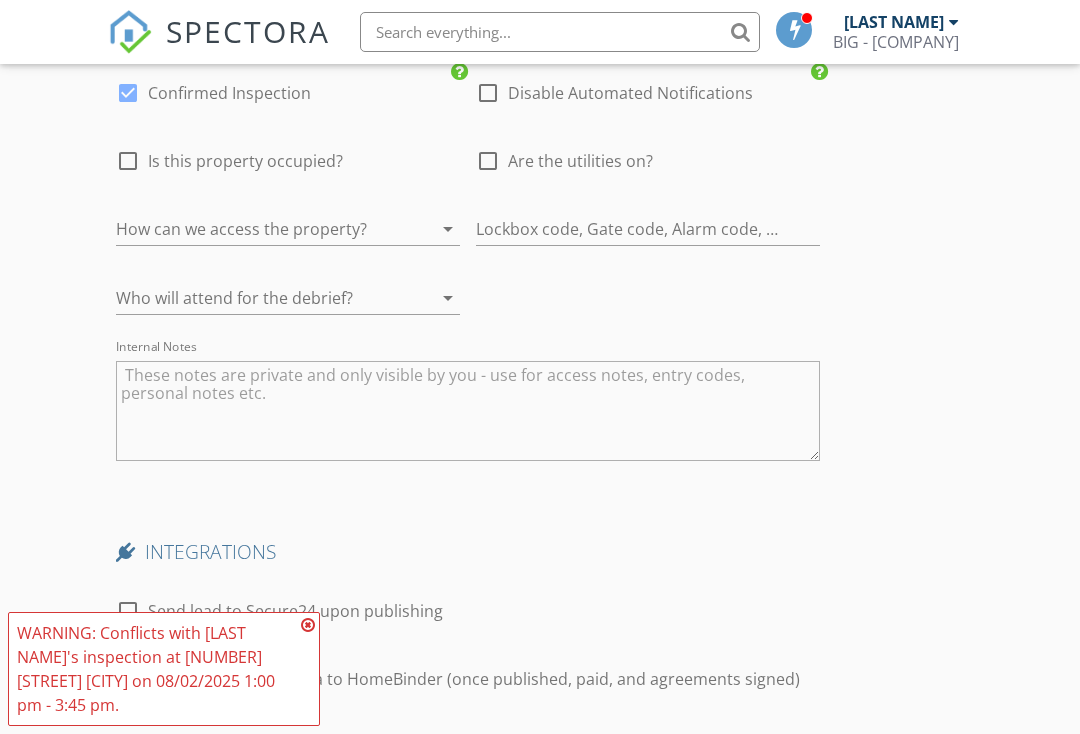 click at bounding box center (420, 229) 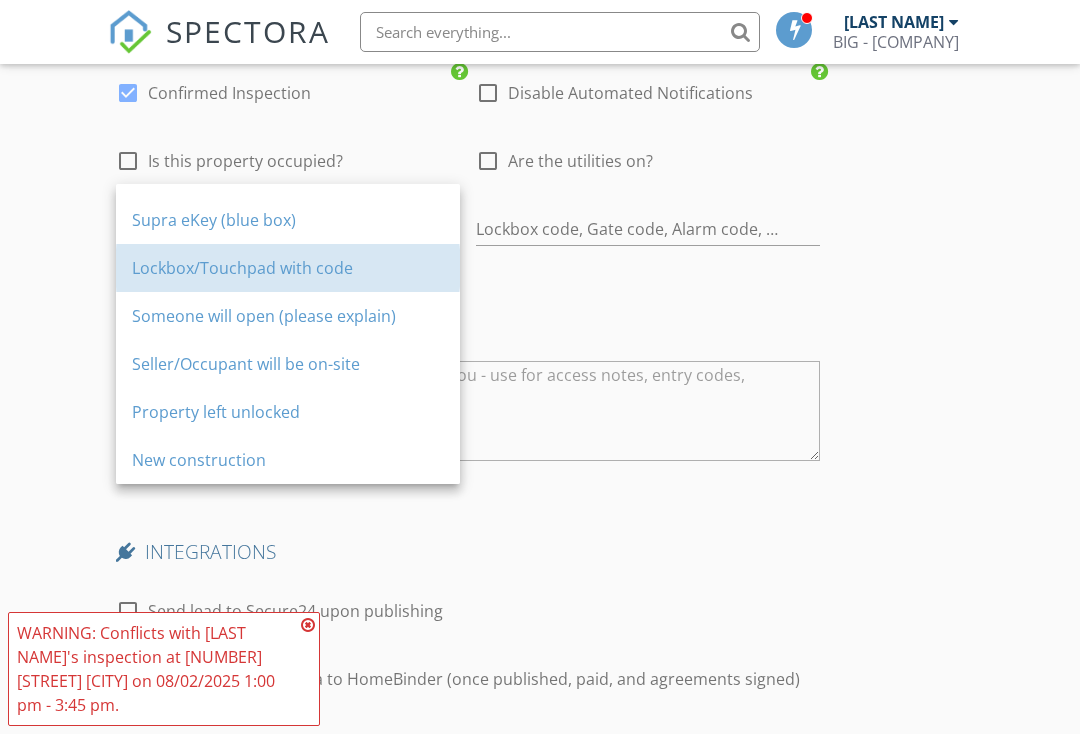 click on "Lockbox/Touchpad with code" at bounding box center (288, 268) 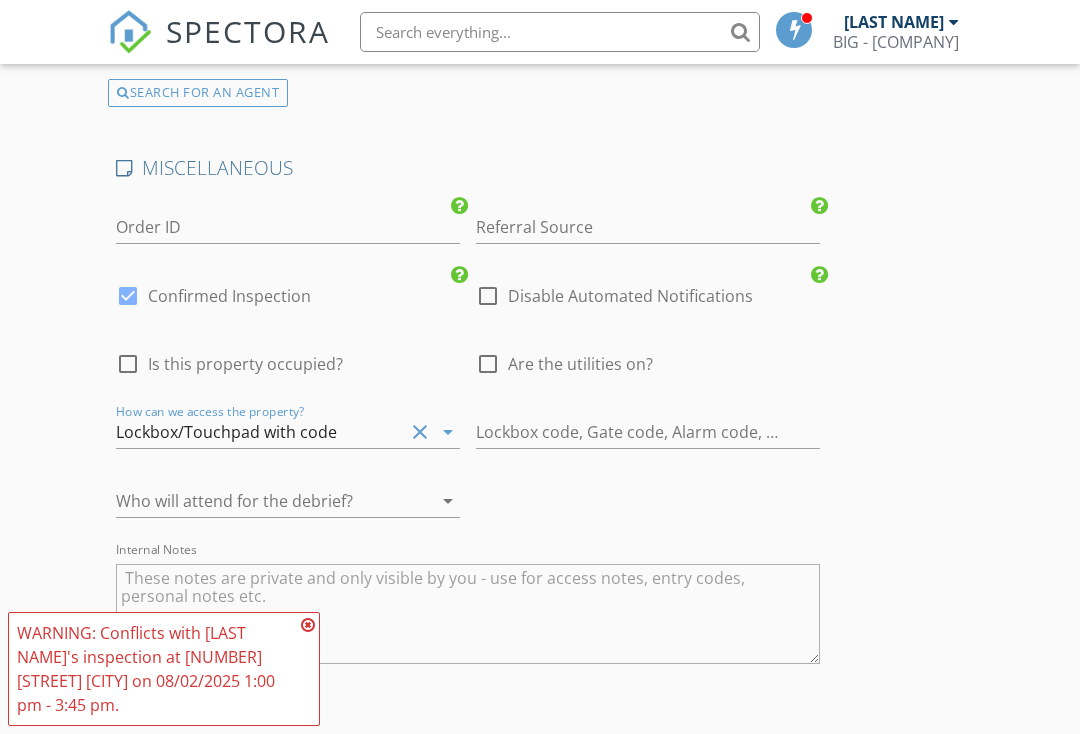scroll, scrollTop: 4206, scrollLeft: 0, axis: vertical 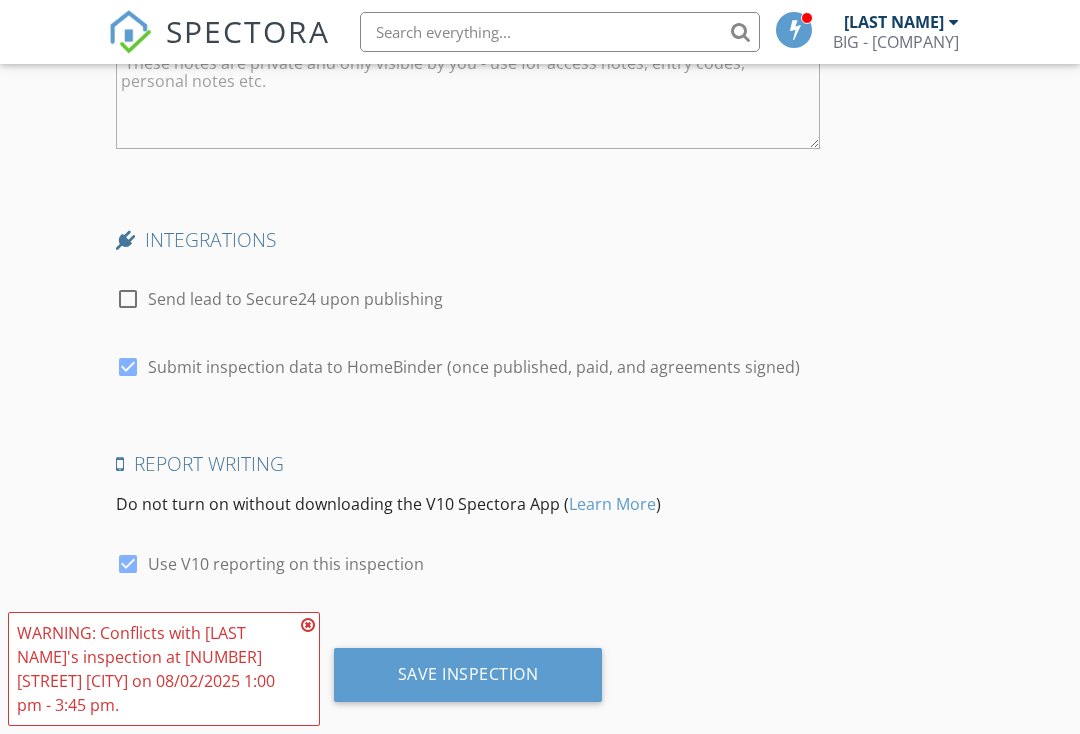 click on "Save Inspection" at bounding box center [468, 674] 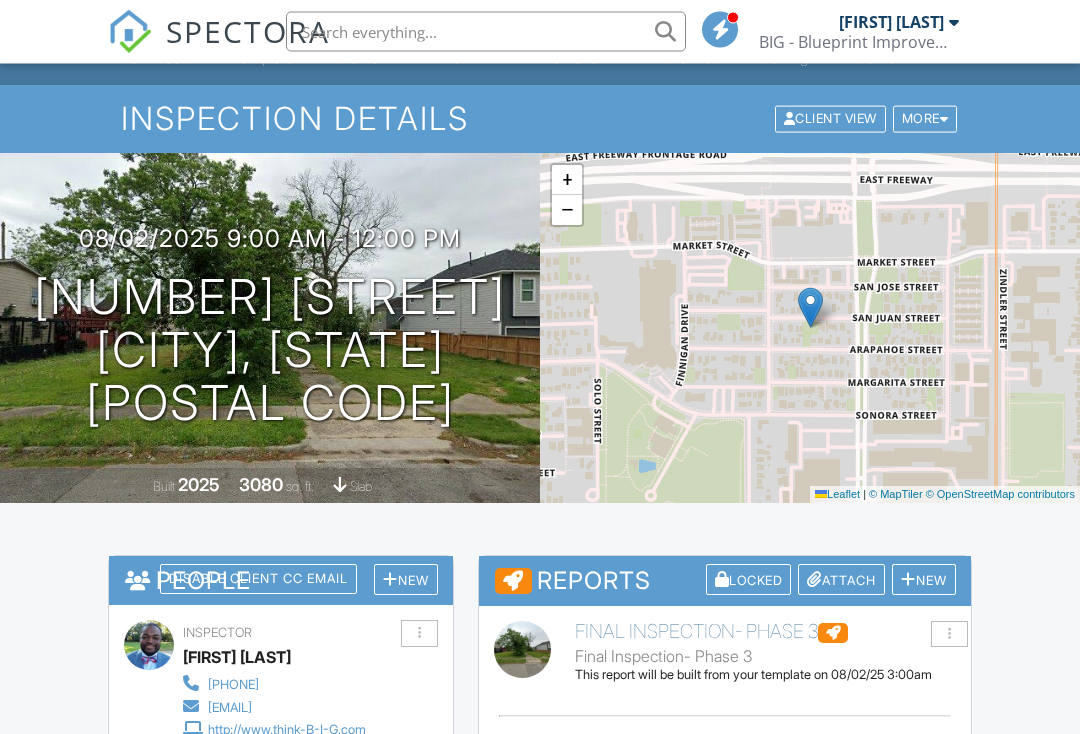 scroll, scrollTop: 0, scrollLeft: 0, axis: both 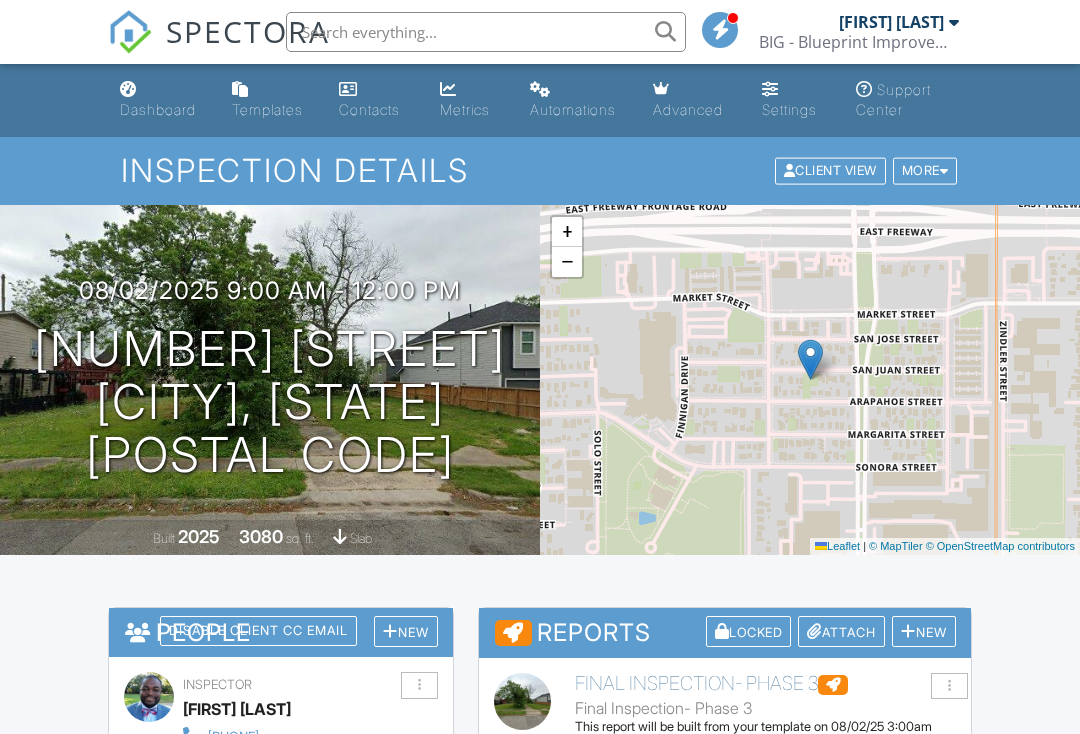 click on "Dashboard" at bounding box center [160, 100] 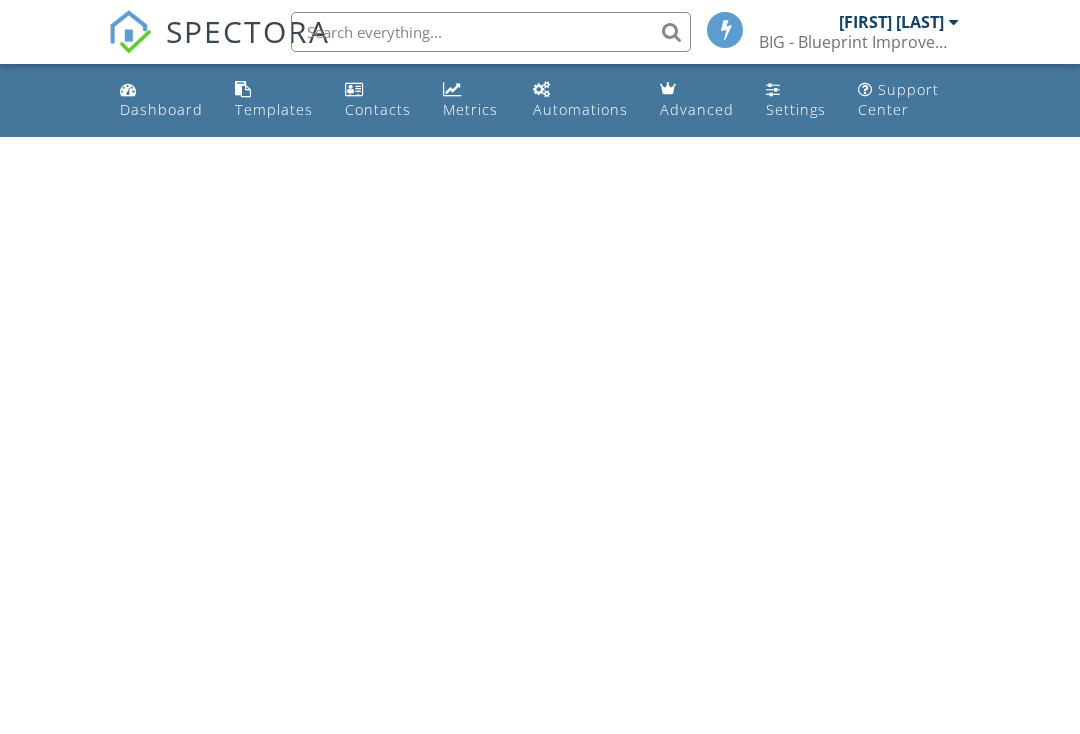 scroll, scrollTop: 0, scrollLeft: 0, axis: both 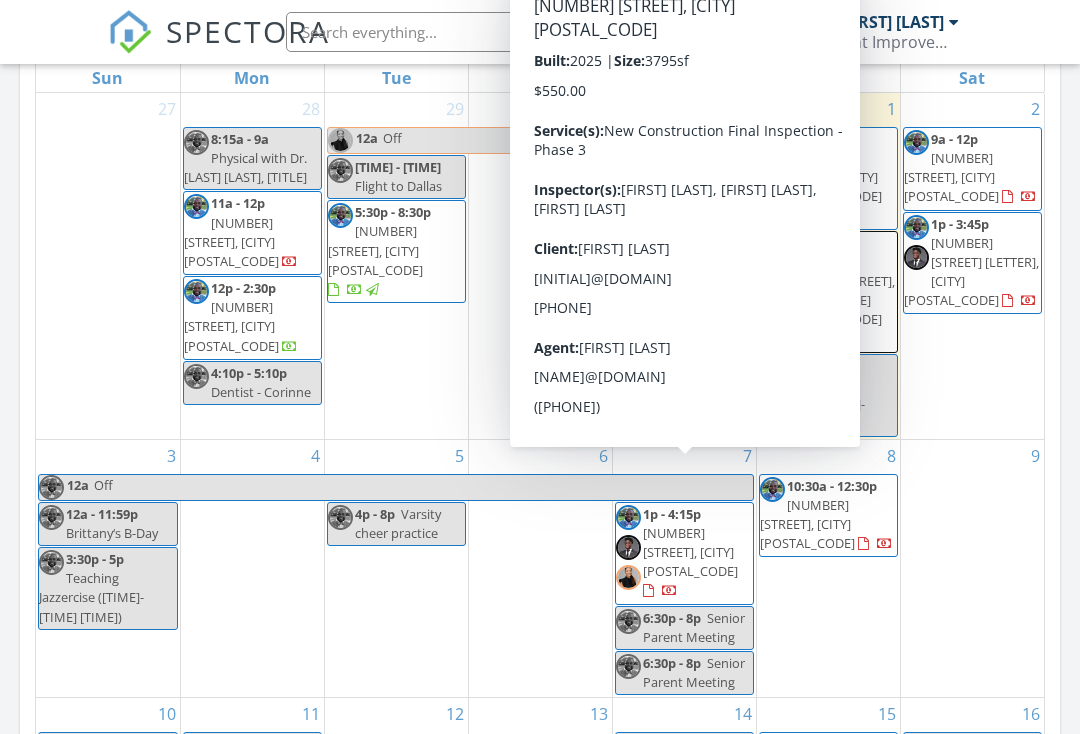 click on "25263 Aster Hills Lane, Katy 77493" at bounding box center (690, 552) 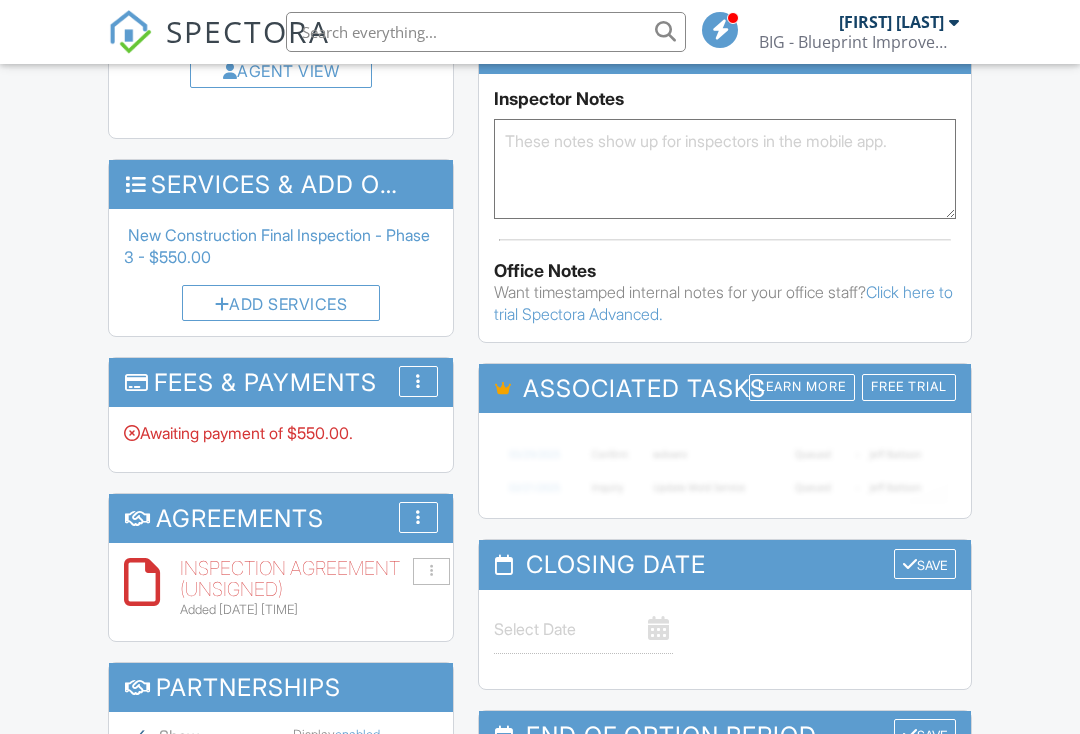 scroll, scrollTop: 1509, scrollLeft: 0, axis: vertical 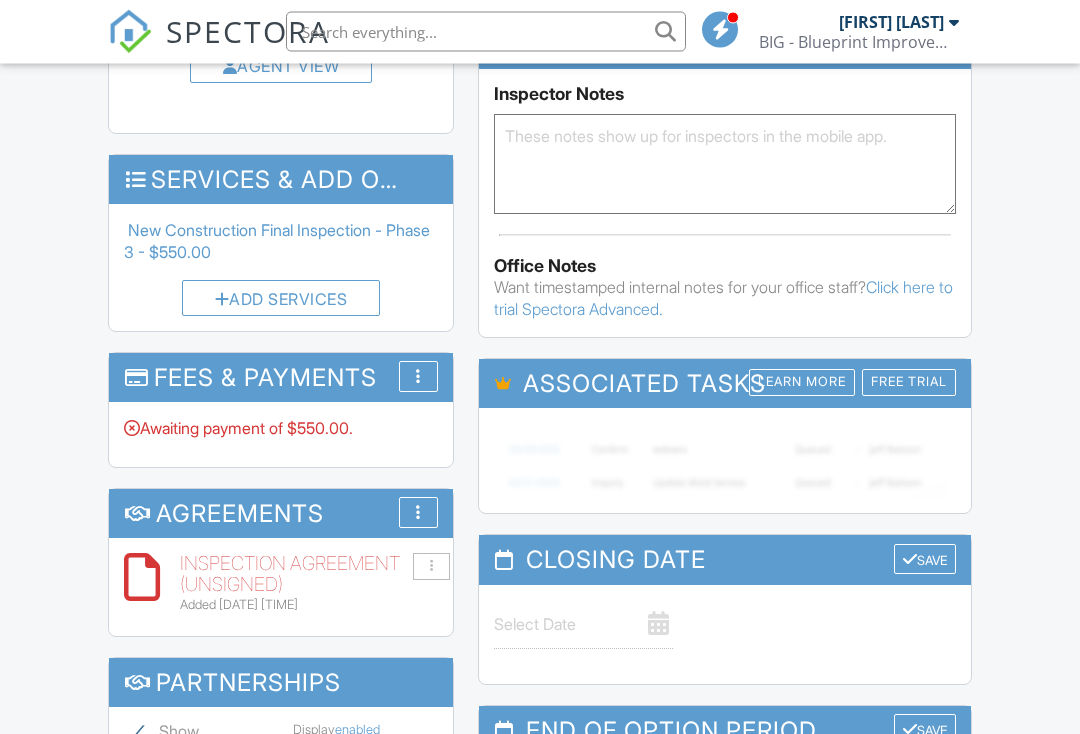 click at bounding box center (418, 377) 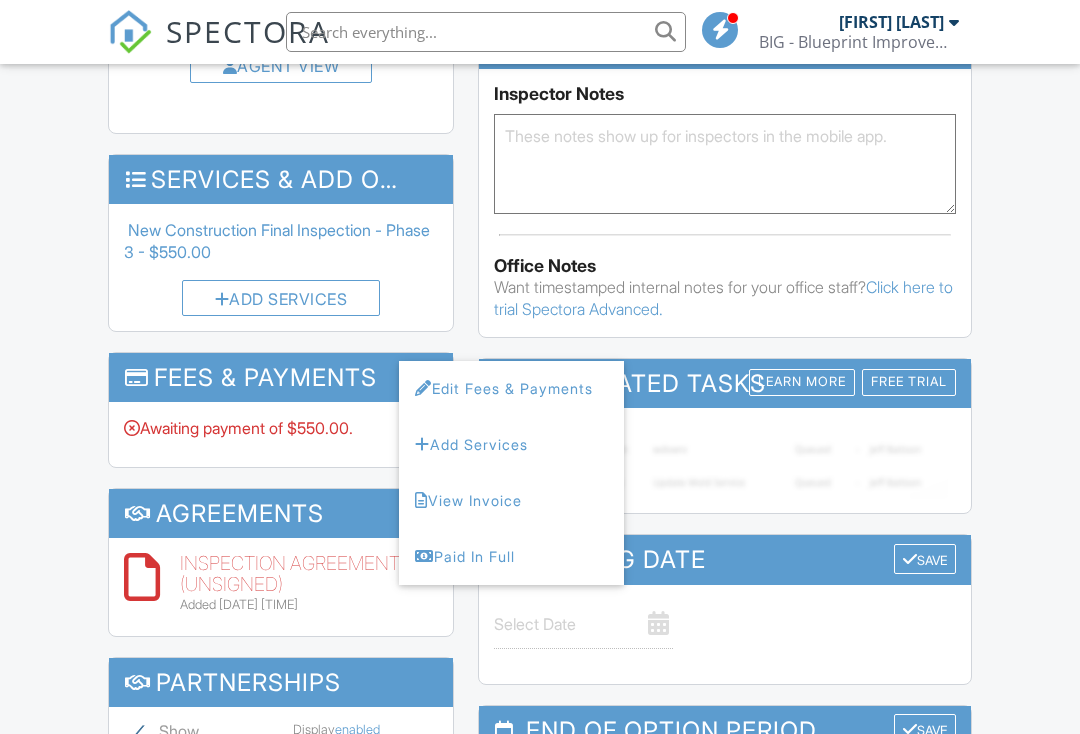 click on "Edit Fees & Payments" at bounding box center [511, 389] 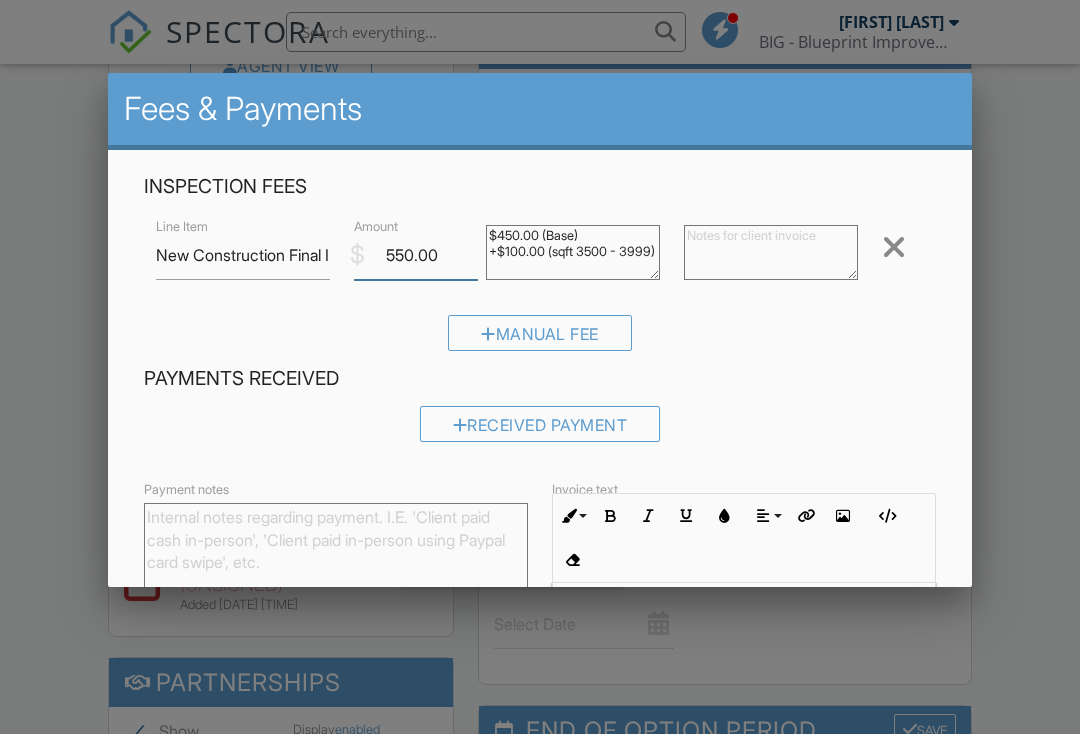 click on "550.00" at bounding box center (416, 255) 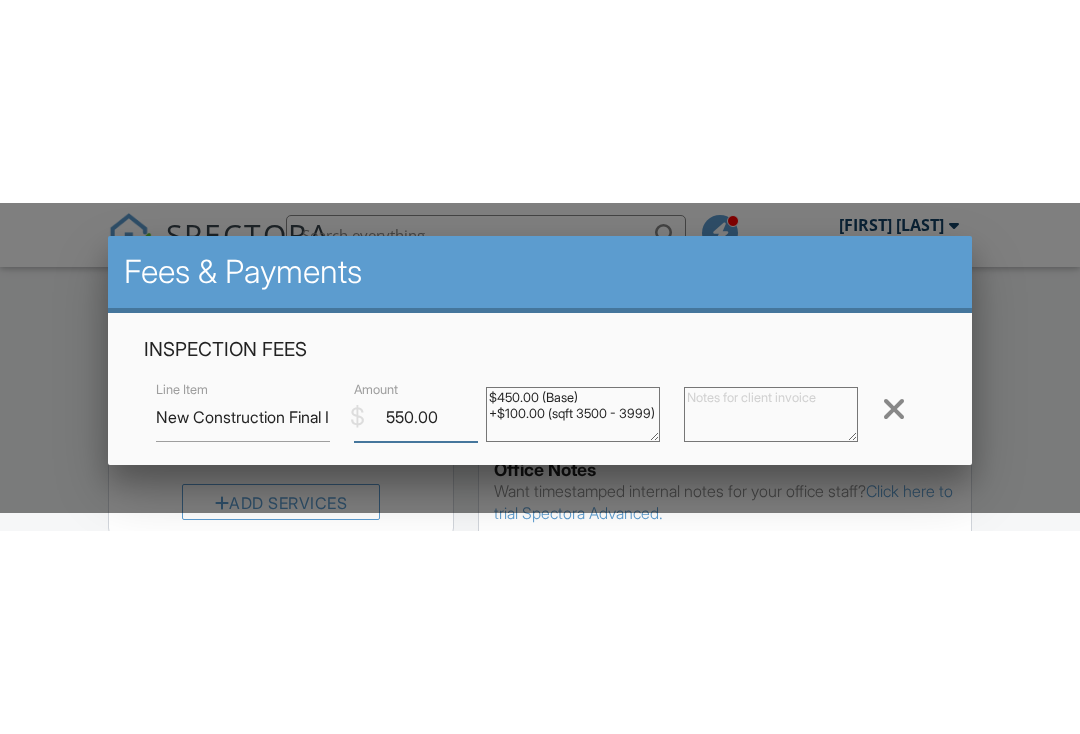 scroll, scrollTop: 1510, scrollLeft: 0, axis: vertical 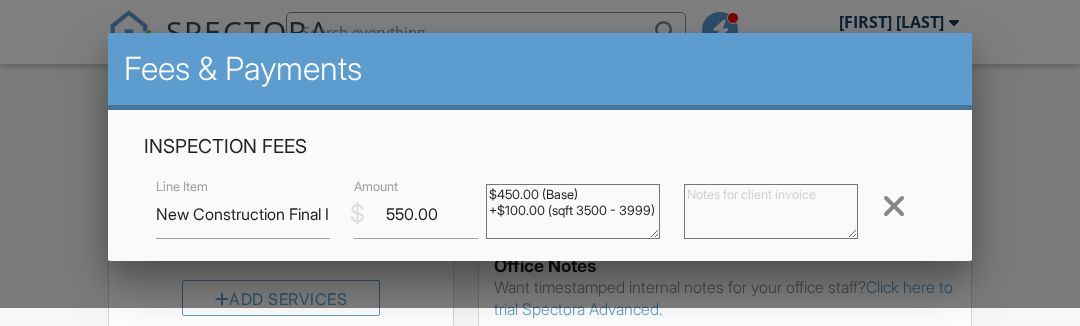 click on "Remove" at bounding box center [903, 206] 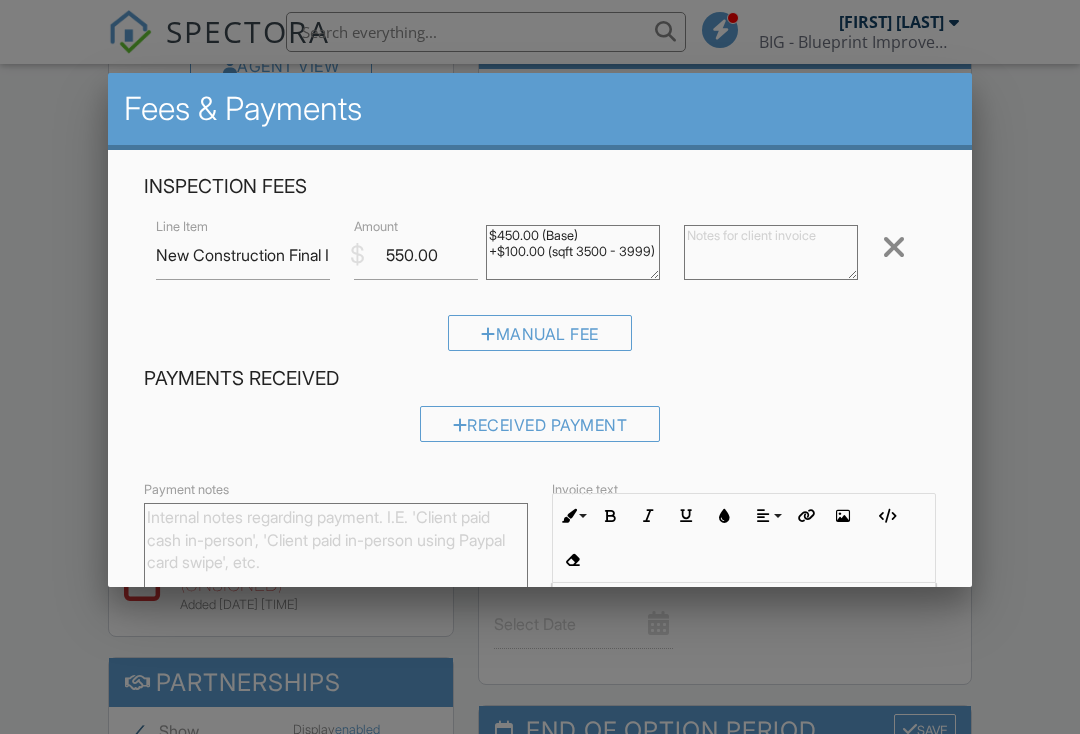 click at bounding box center [894, 247] 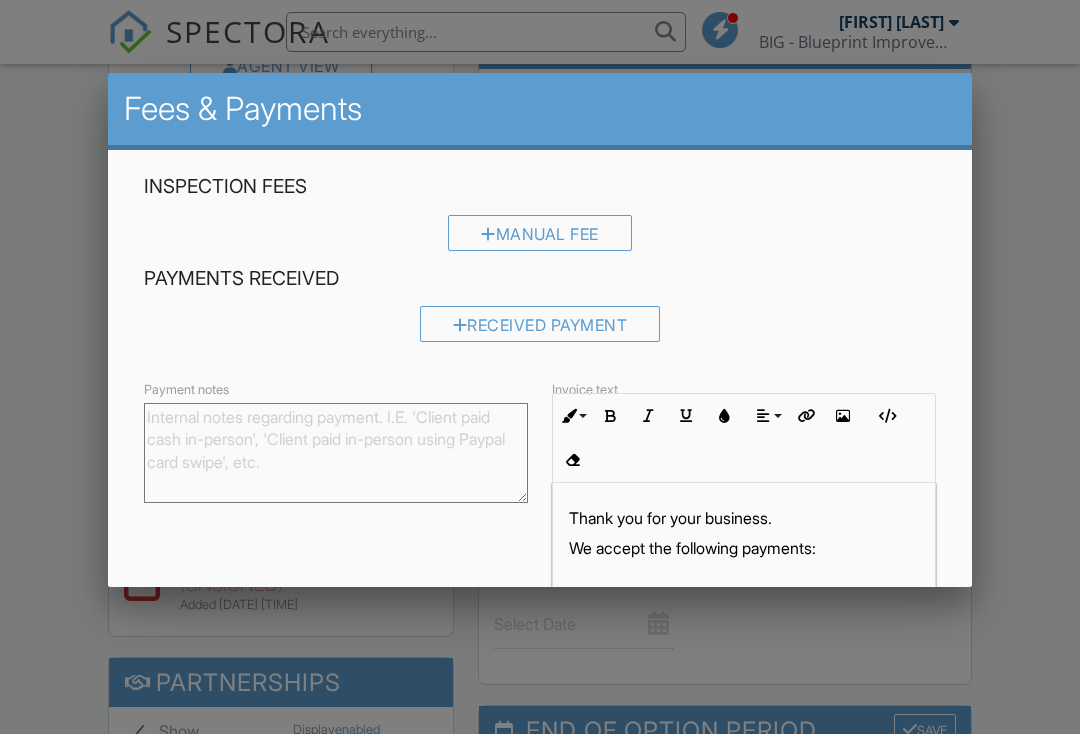 click on "Manual Fee" at bounding box center [540, 233] 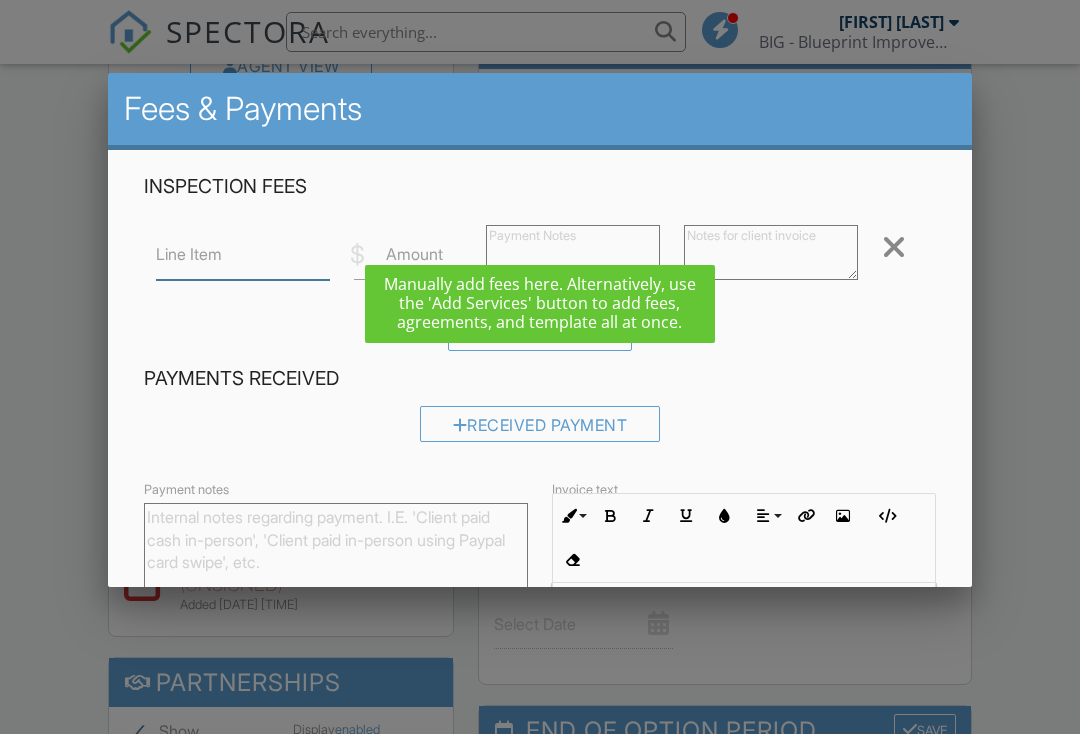 click on "Line Item" at bounding box center [243, 255] 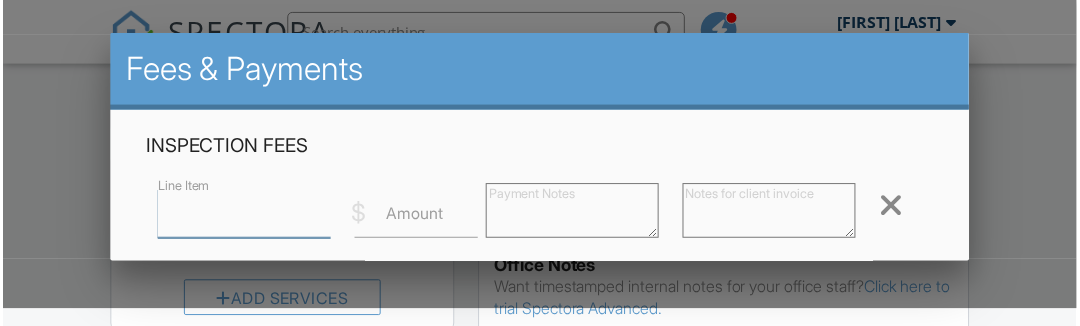 scroll, scrollTop: 1510, scrollLeft: 0, axis: vertical 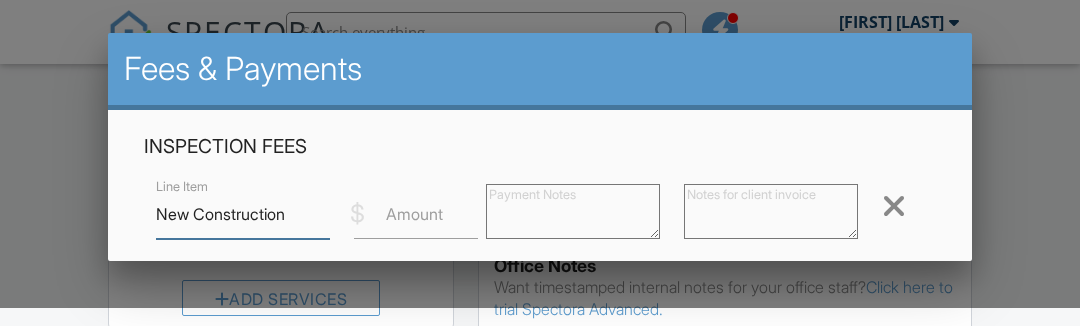 type on "New Construction" 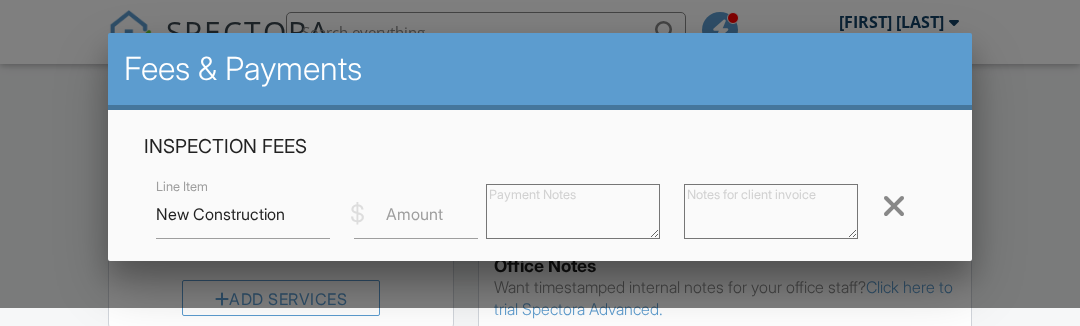 click on "Amount" at bounding box center (414, 214) 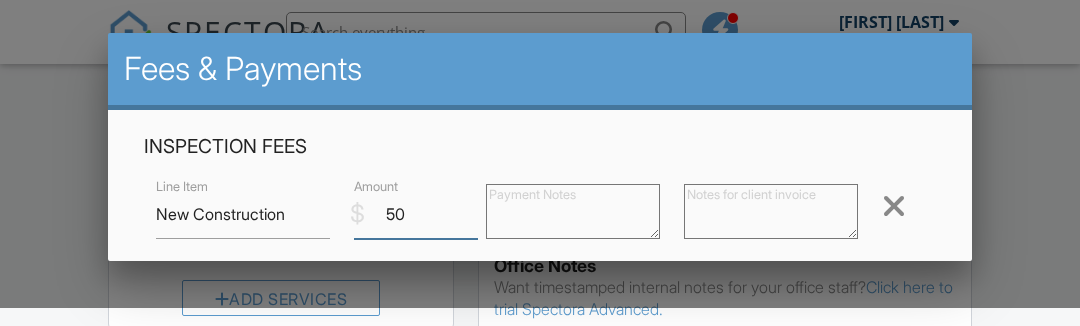 type on "500" 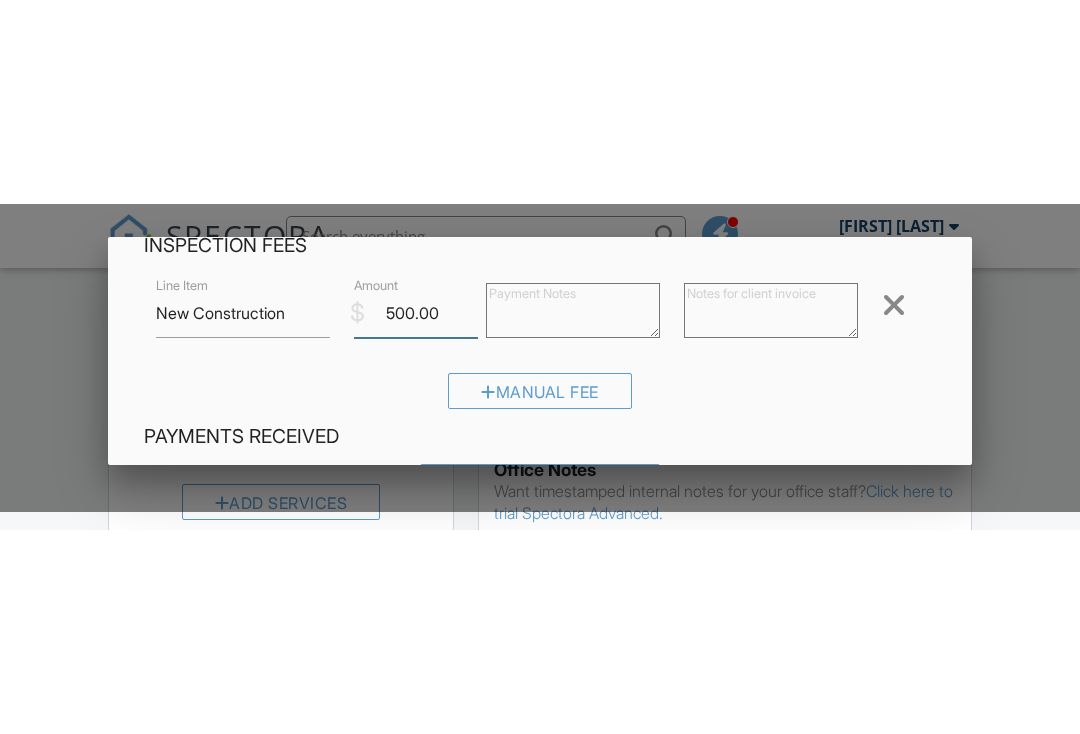 scroll, scrollTop: 104, scrollLeft: 0, axis: vertical 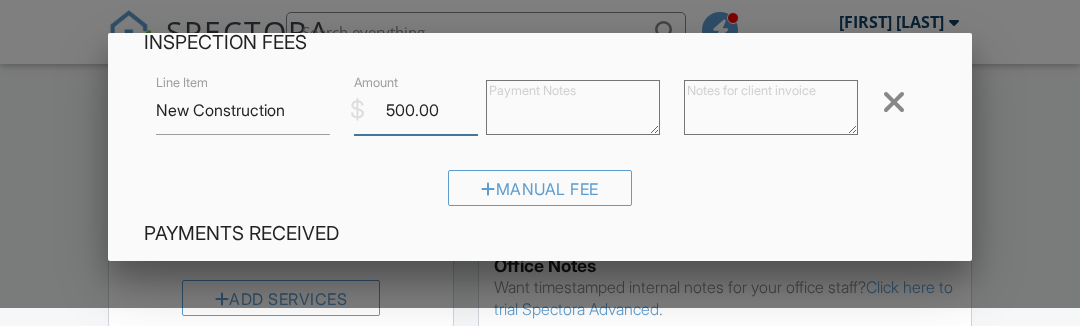 type on "500.00" 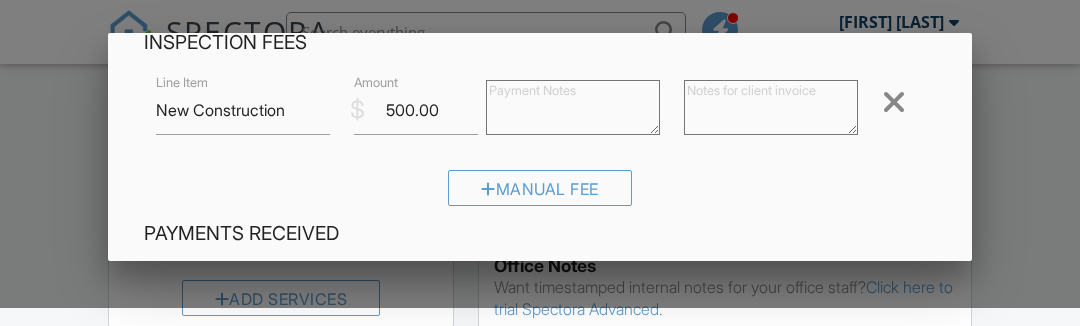 click on "Manual Fee" at bounding box center (540, 188) 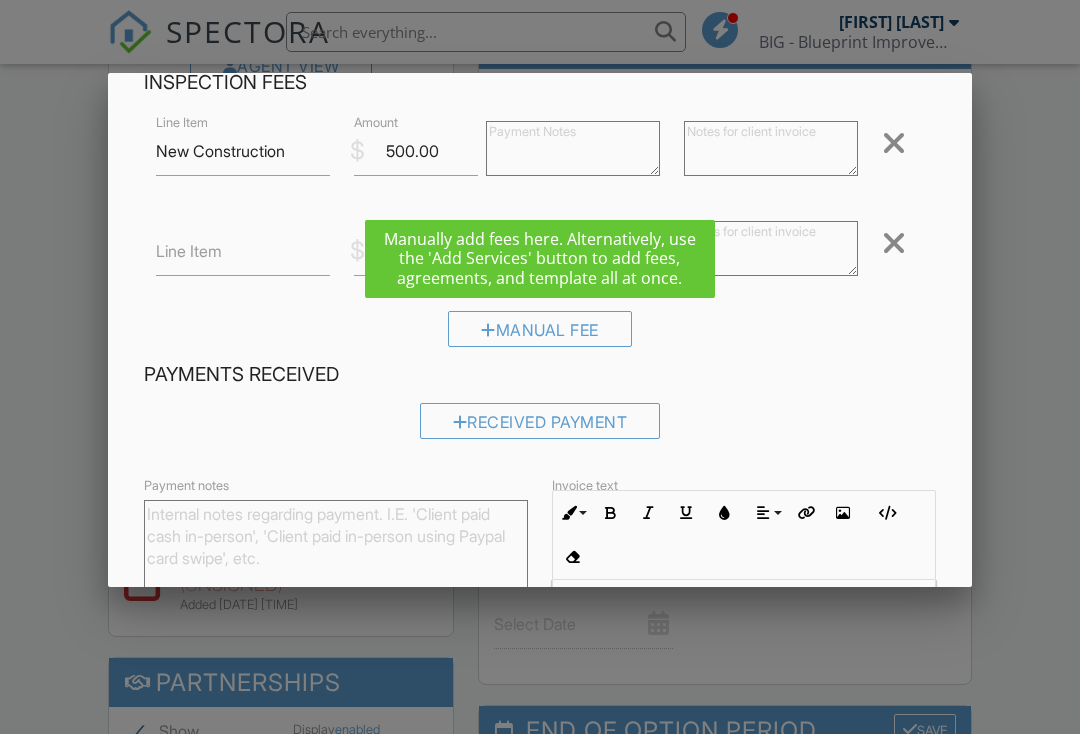 click on "Line Item" at bounding box center (189, 251) 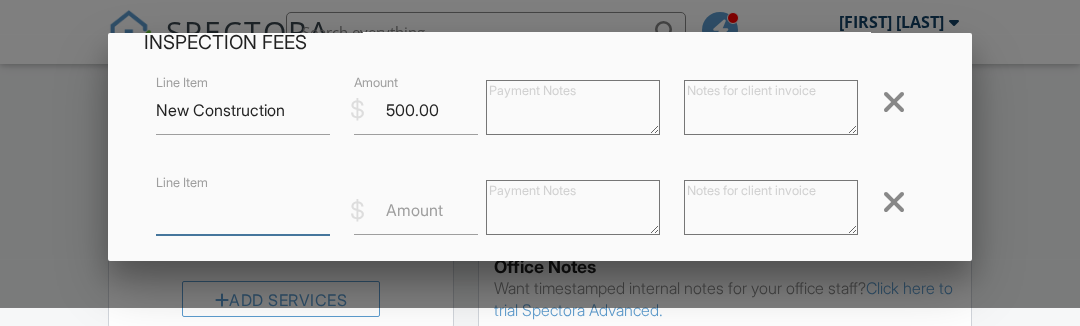 scroll, scrollTop: 1510, scrollLeft: 0, axis: vertical 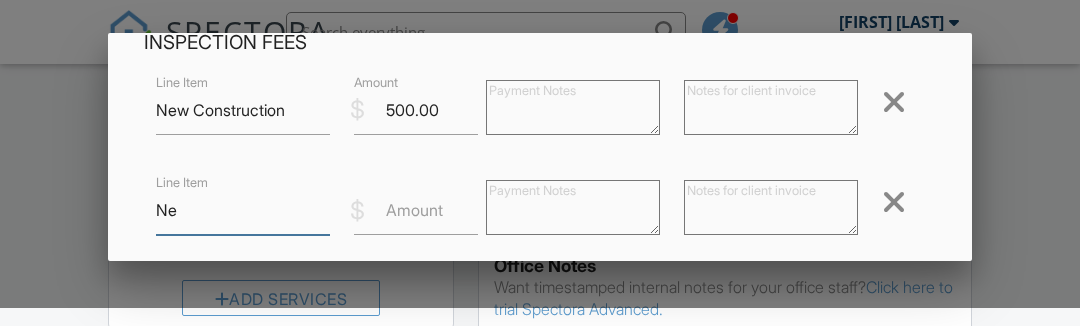 type on "N" 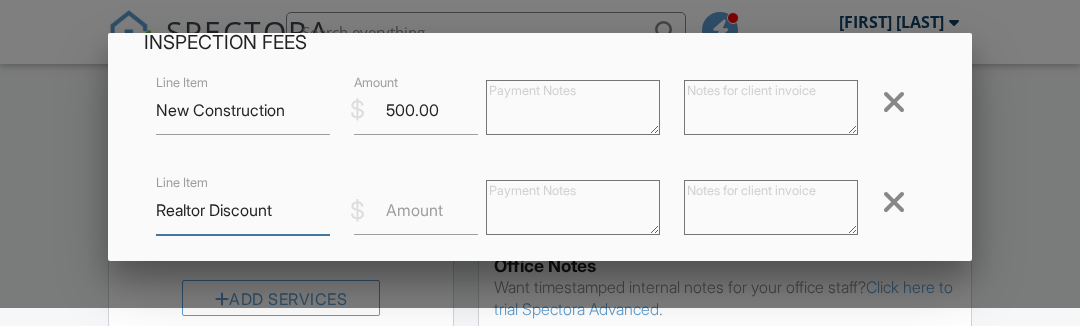 type on "Realtor Discount" 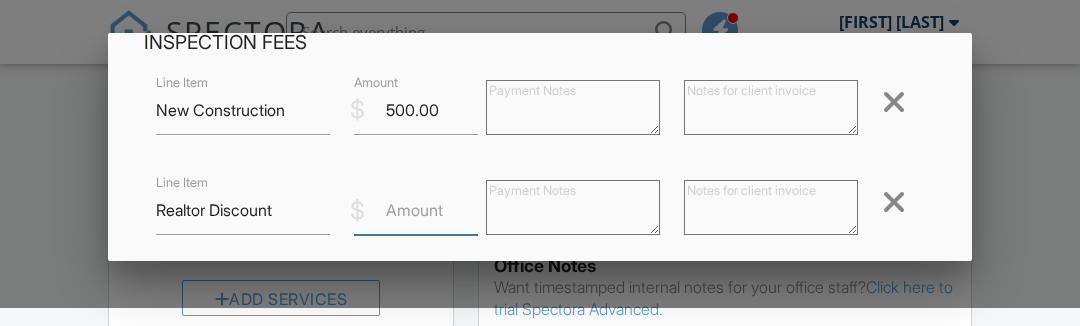click on "Amount" at bounding box center (416, 210) 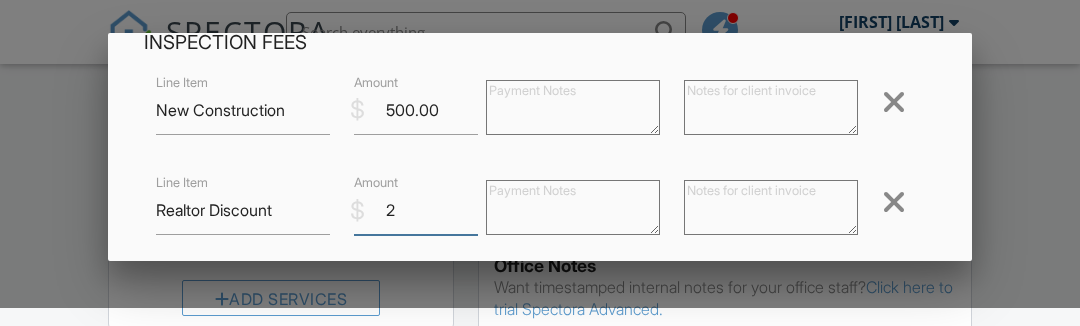 type on "25" 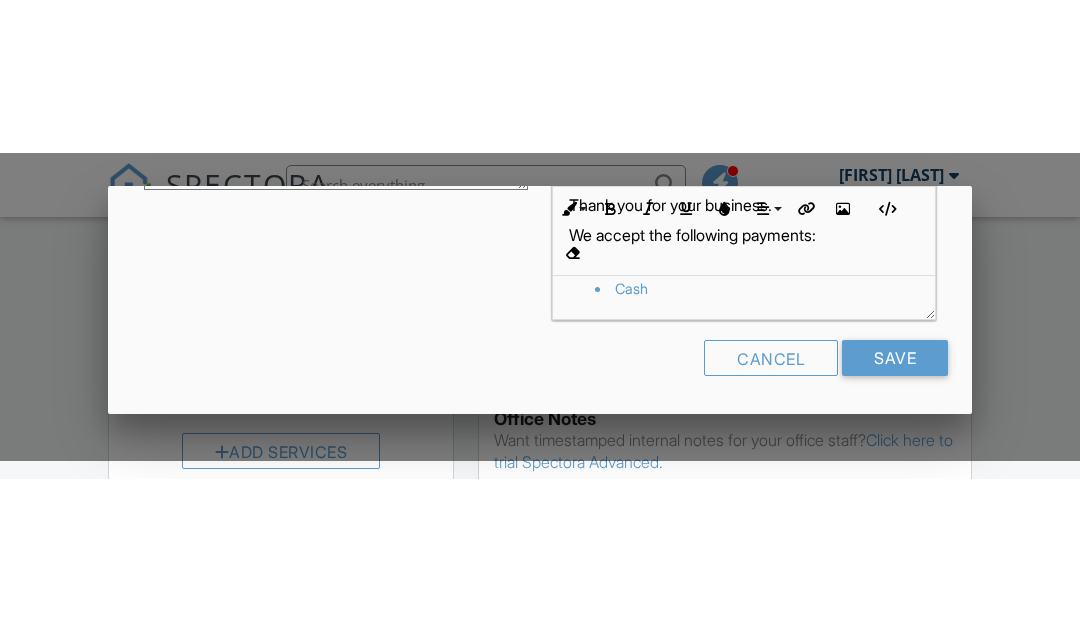 scroll, scrollTop: 625, scrollLeft: 0, axis: vertical 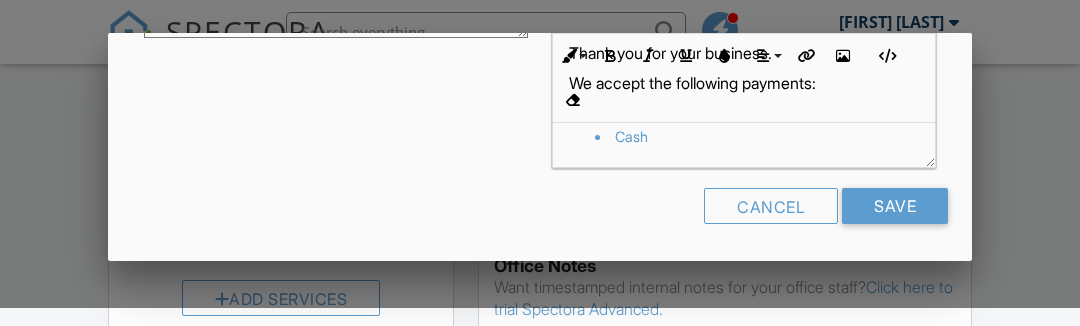 type on "25.00" 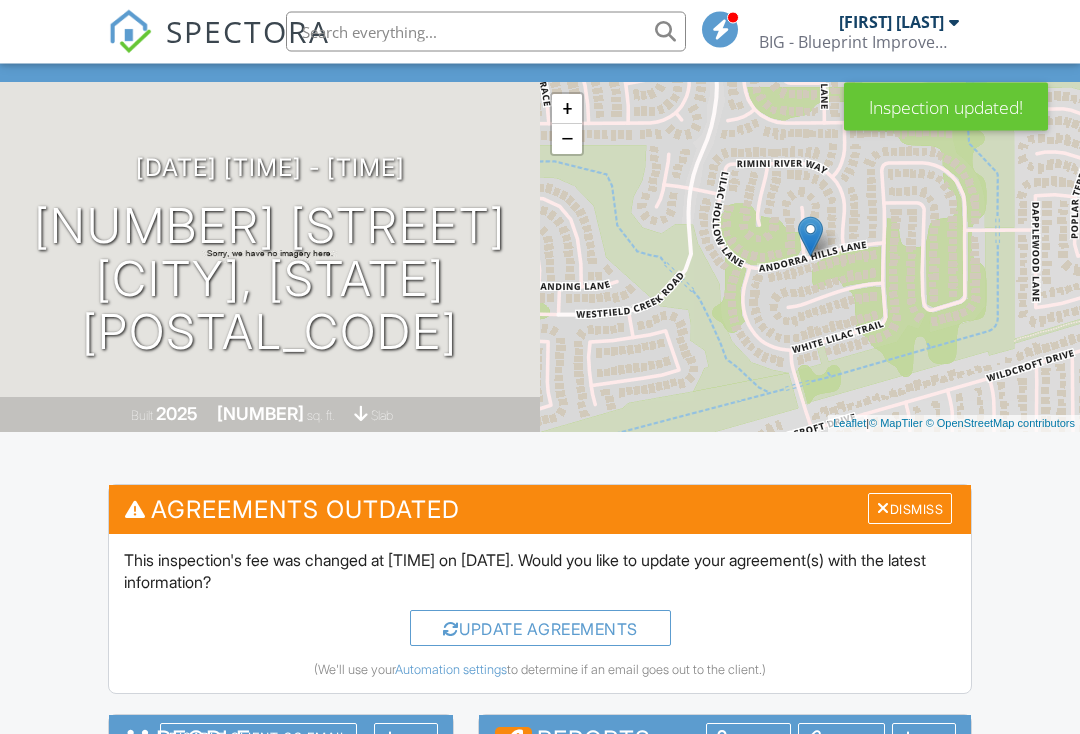scroll, scrollTop: 123, scrollLeft: 0, axis: vertical 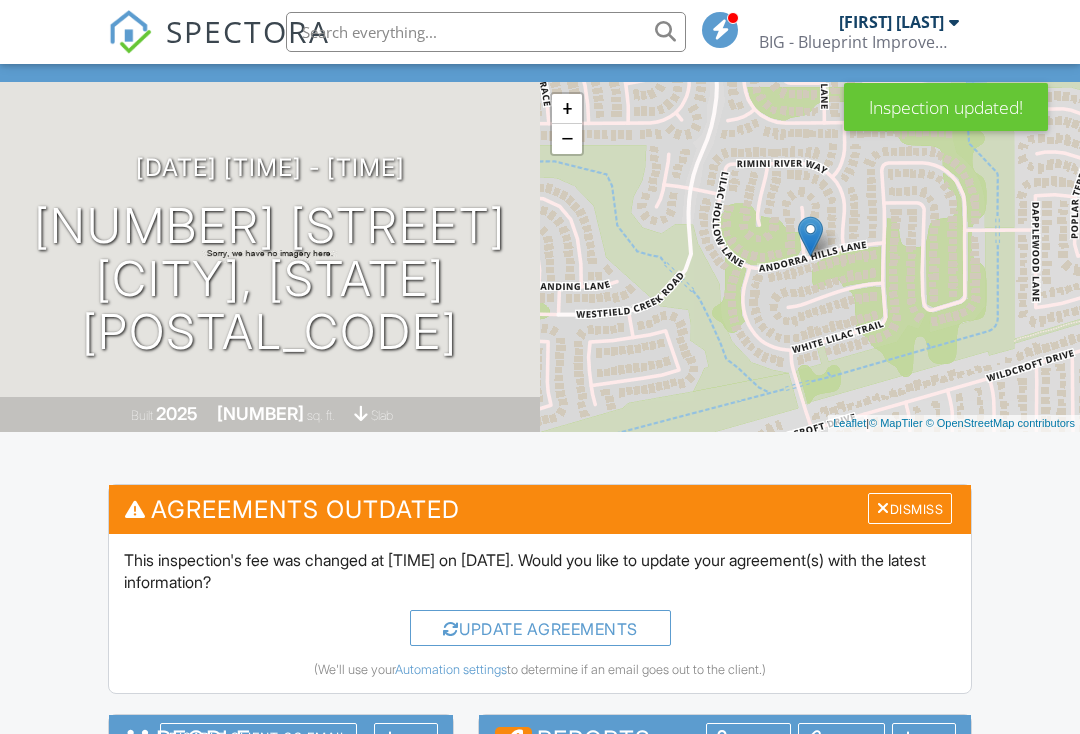 click on "Update Agreements" at bounding box center [540, 628] 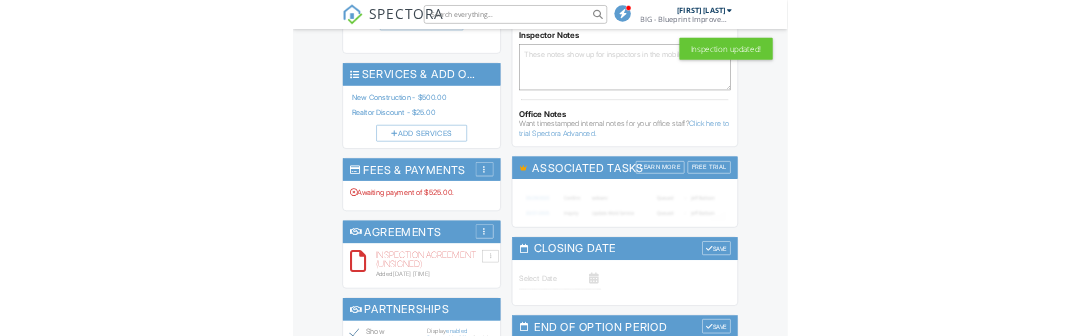 scroll, scrollTop: 1528, scrollLeft: 0, axis: vertical 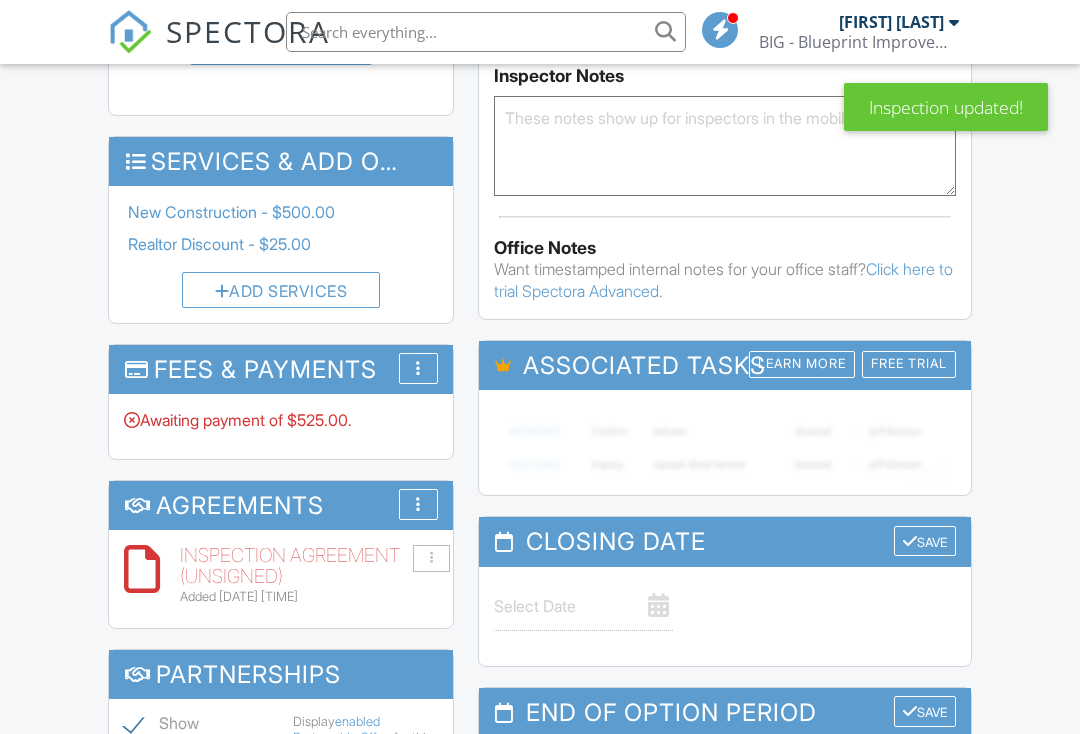 click on "More" at bounding box center [418, 368] 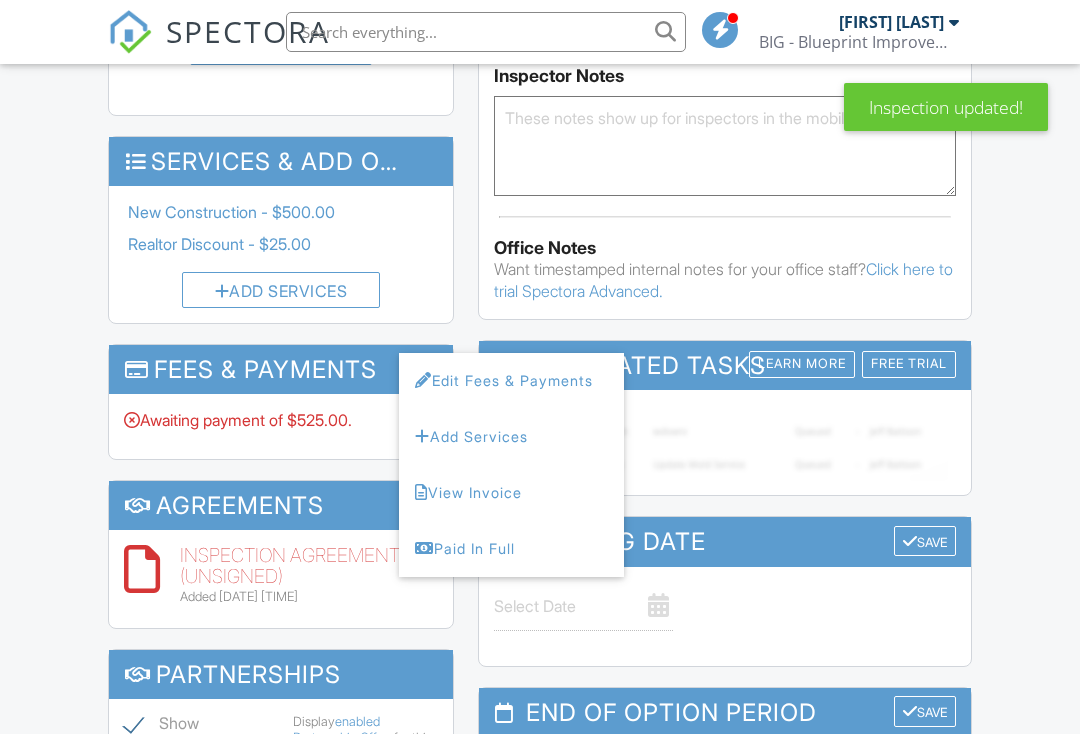 click on "Edit Fees & Payments" at bounding box center (511, 381) 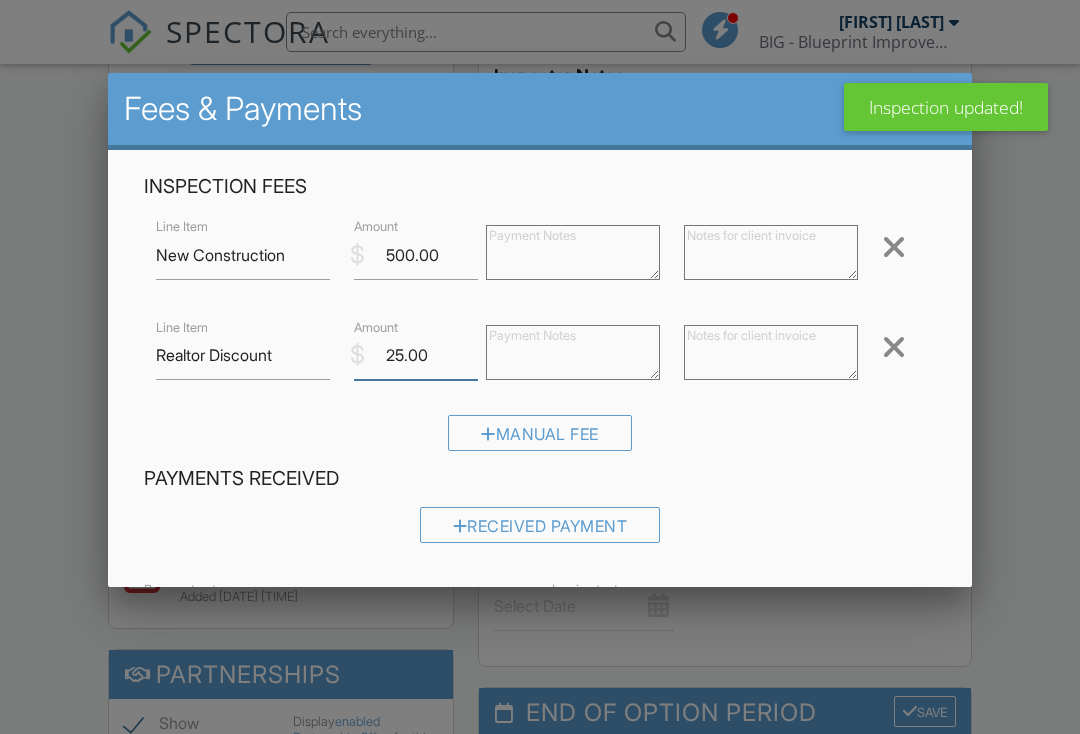 click on "25.00" at bounding box center (416, 355) 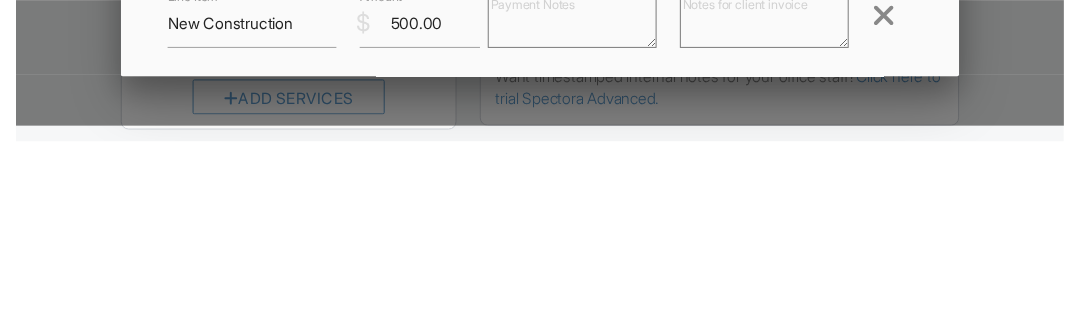 scroll, scrollTop: 1719, scrollLeft: 0, axis: vertical 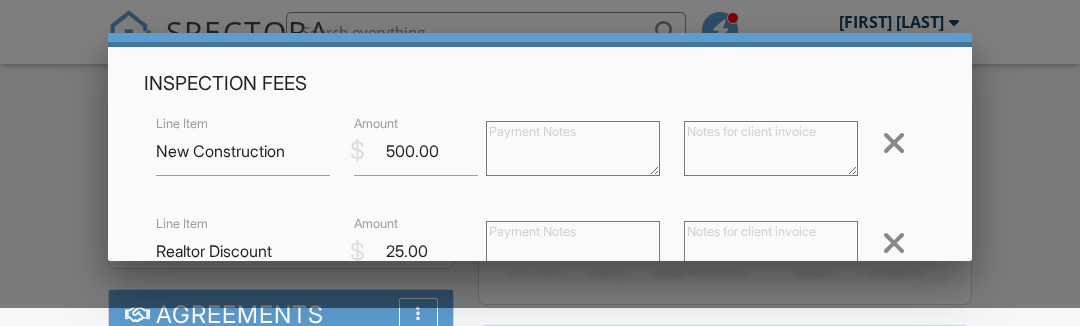 type on "-25.00" 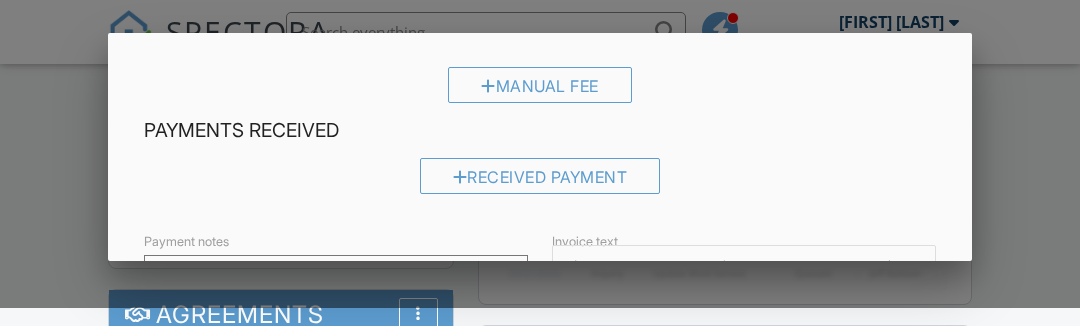 scroll, scrollTop: 396, scrollLeft: 0, axis: vertical 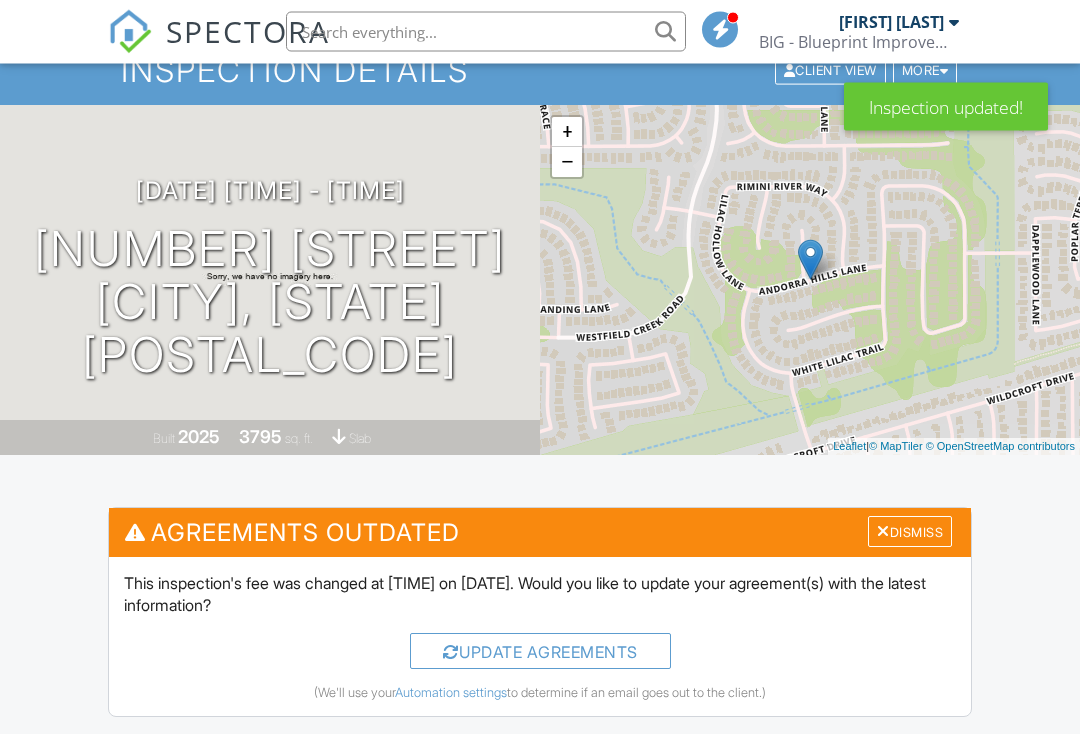 click on "Update Agreements" at bounding box center [540, 652] 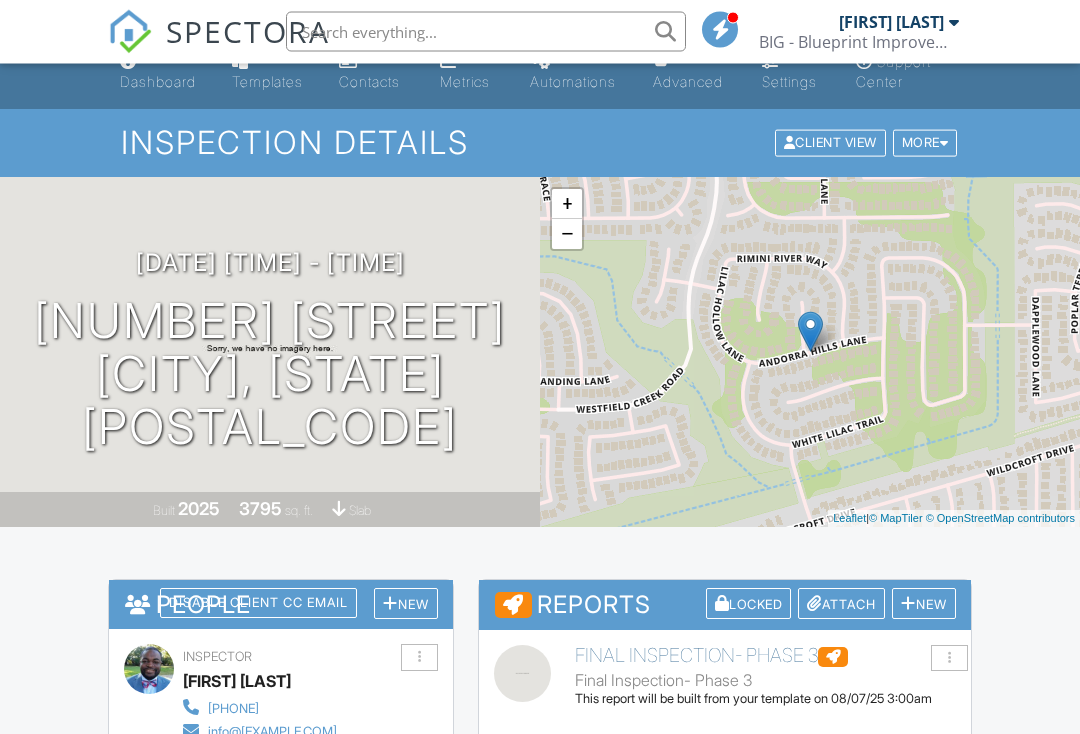 scroll, scrollTop: 0, scrollLeft: 0, axis: both 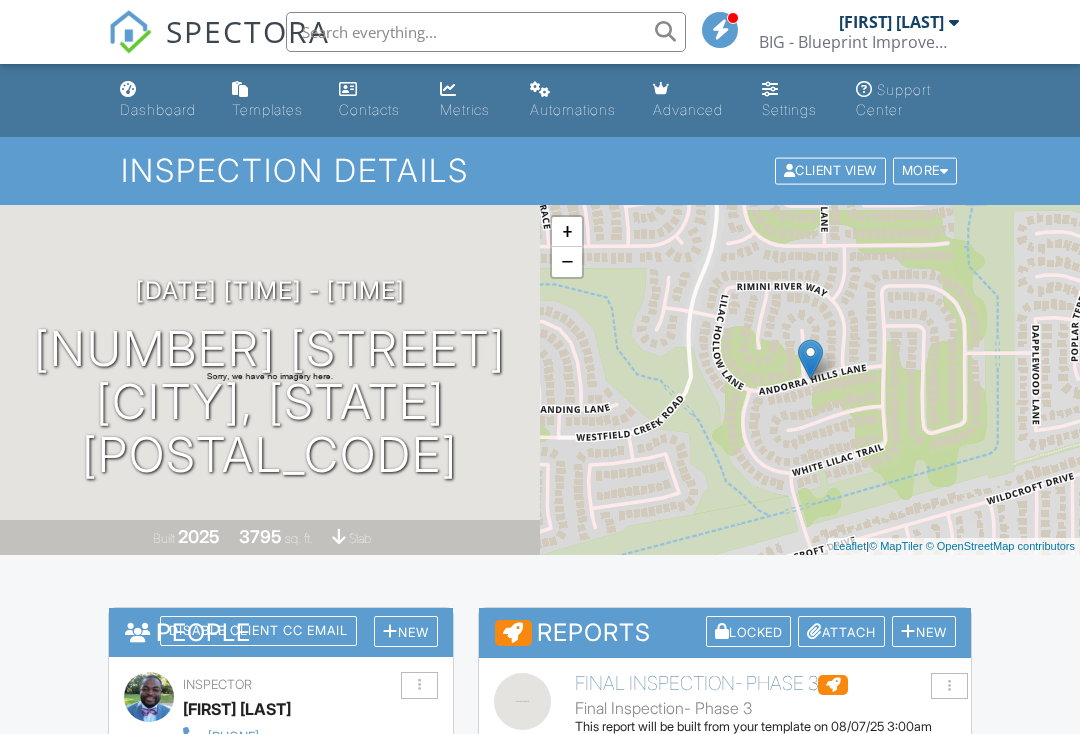 click on "Dashboard" at bounding box center [158, 109] 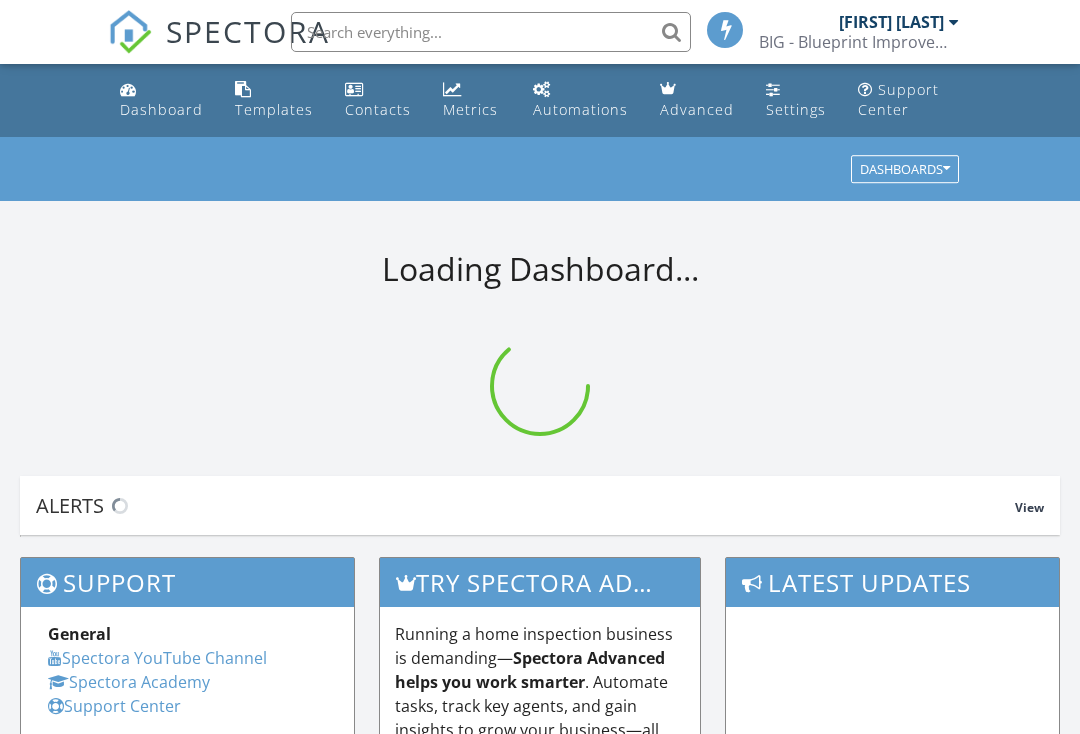 scroll, scrollTop: 0, scrollLeft: 0, axis: both 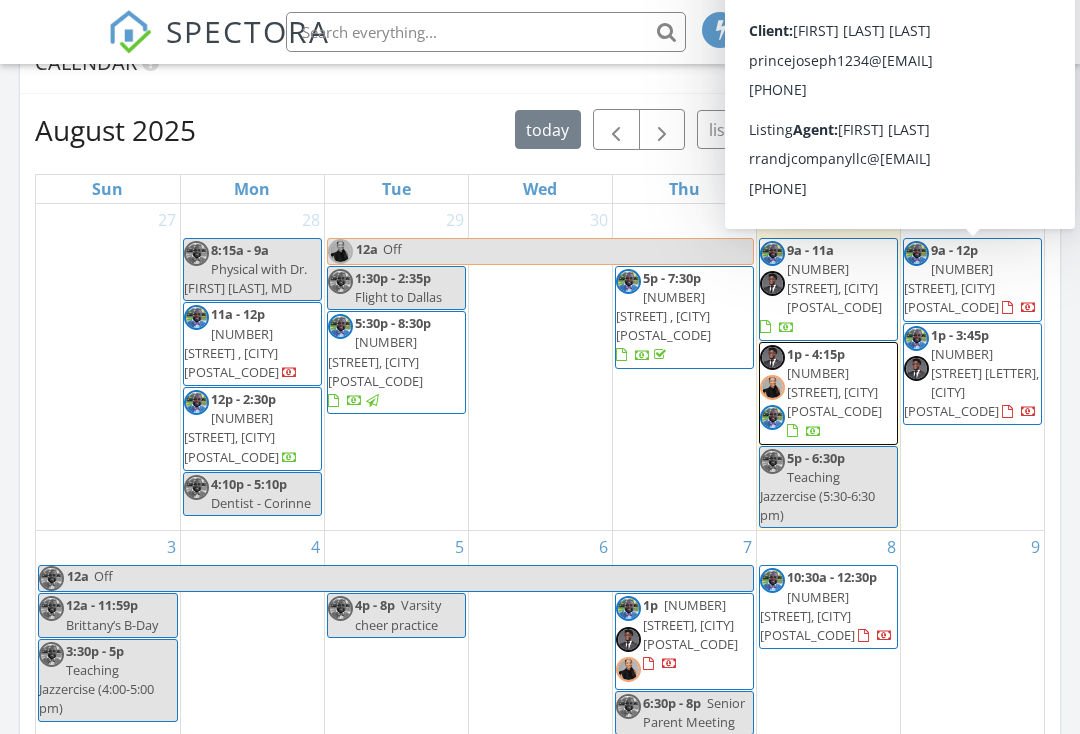 click on "5416 San Juan St, Houston 77020" at bounding box center (951, 288) 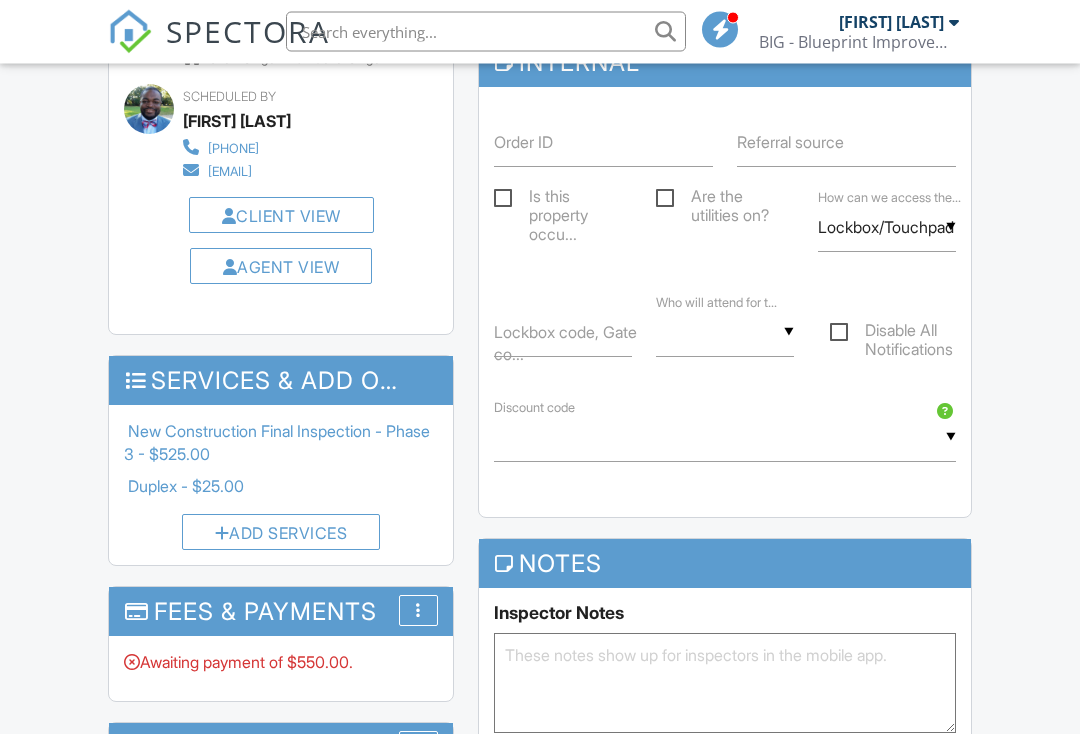 scroll, scrollTop: 992, scrollLeft: 0, axis: vertical 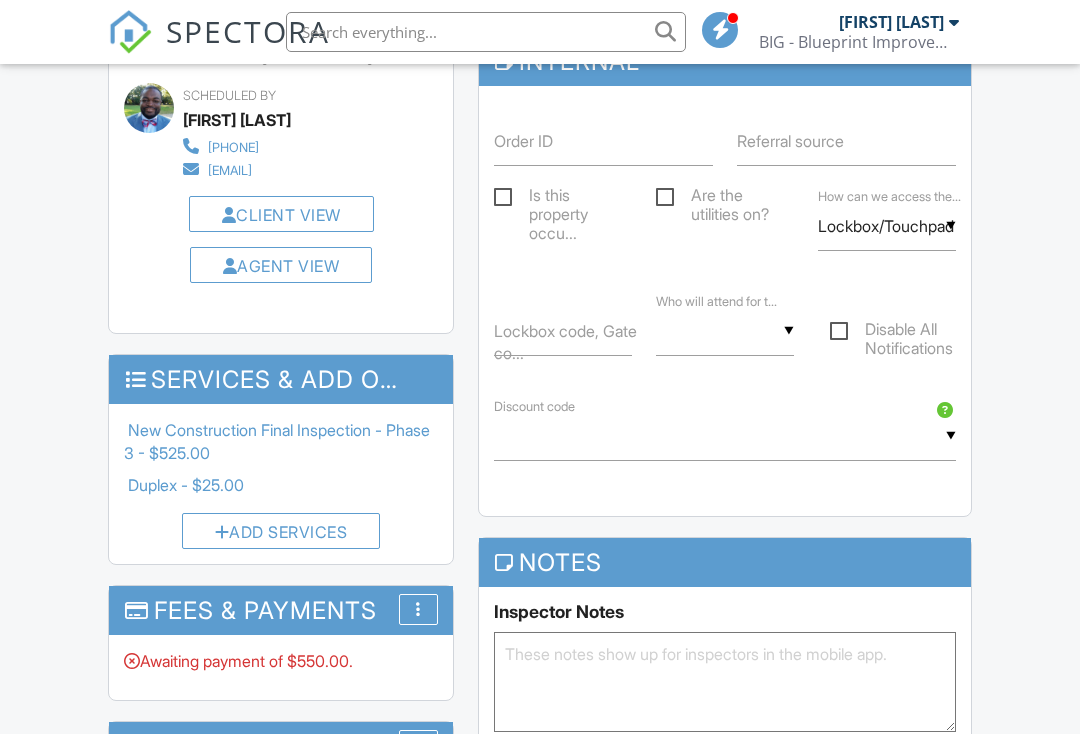 click at bounding box center [725, 682] 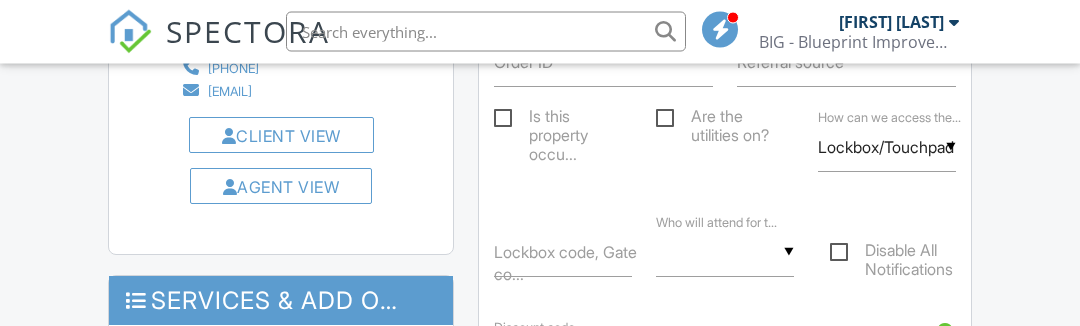 scroll, scrollTop: 1069, scrollLeft: 0, axis: vertical 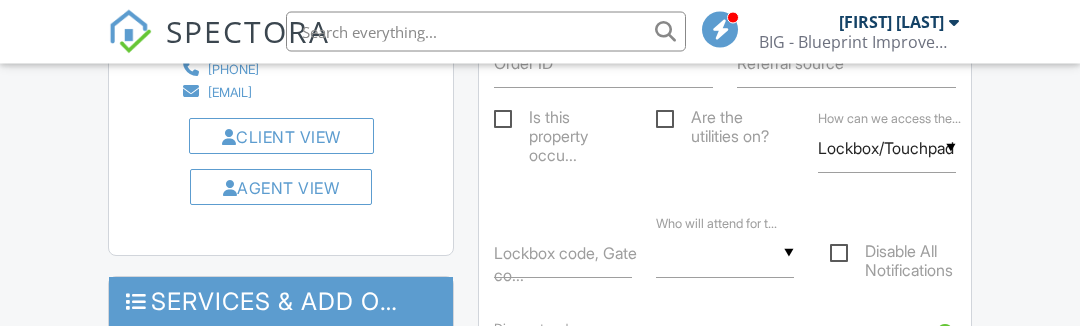 type on "[NUMBER] is staged model. [NUMBER] lockbox" 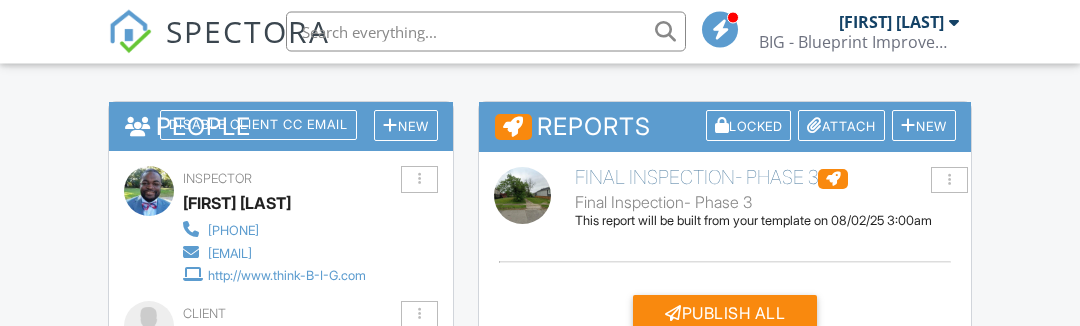 scroll, scrollTop: 0, scrollLeft: 0, axis: both 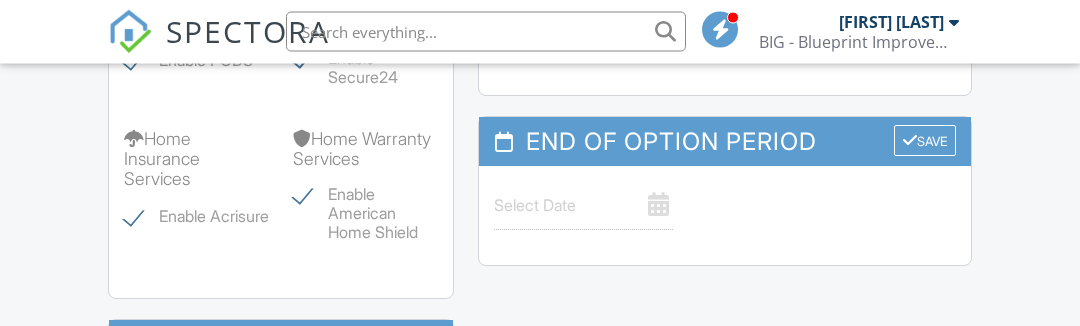 type on "1606" 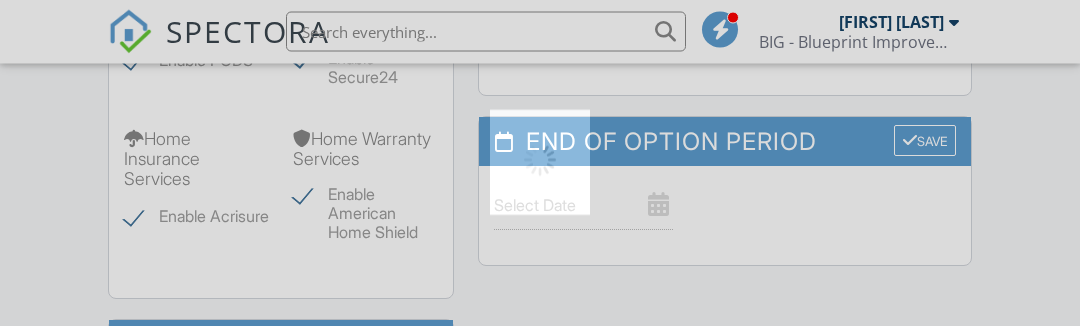 scroll, scrollTop: 2099, scrollLeft: 0, axis: vertical 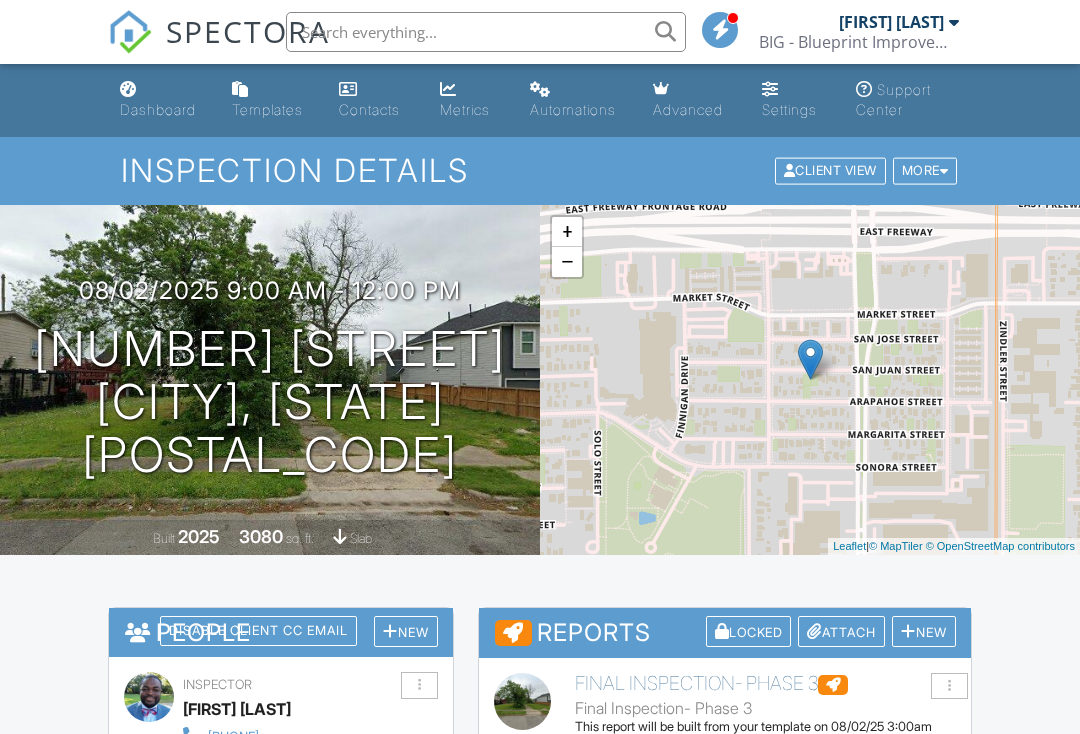 click on "Dashboard" at bounding box center (158, 109) 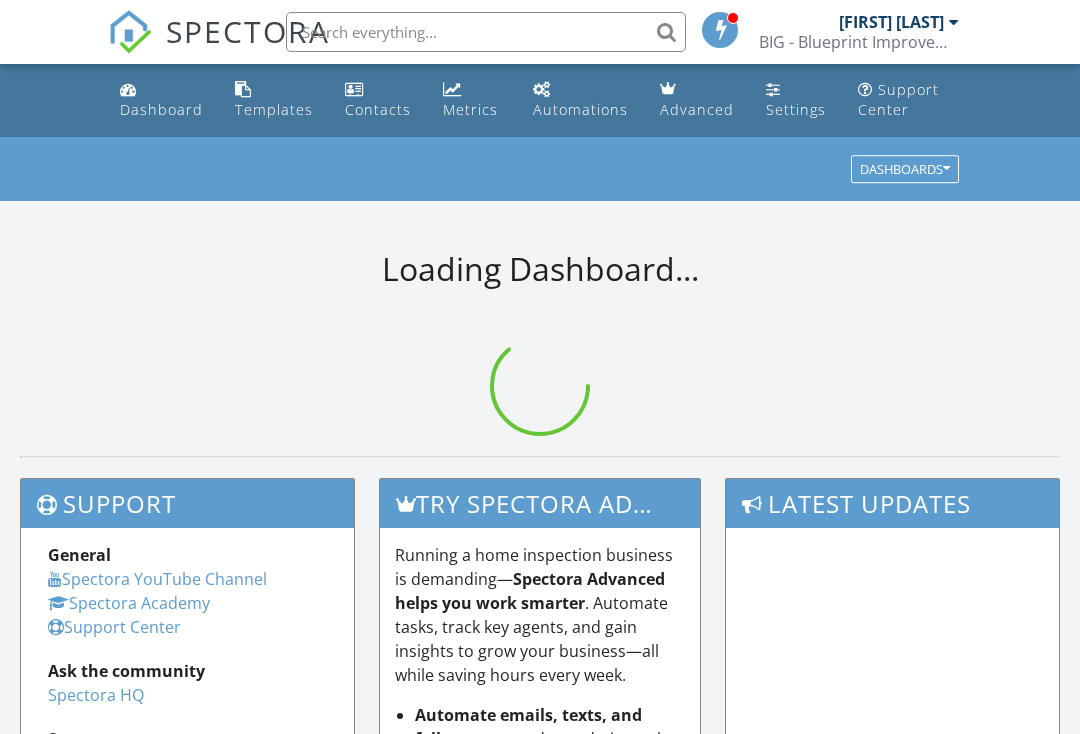scroll, scrollTop: 0, scrollLeft: 0, axis: both 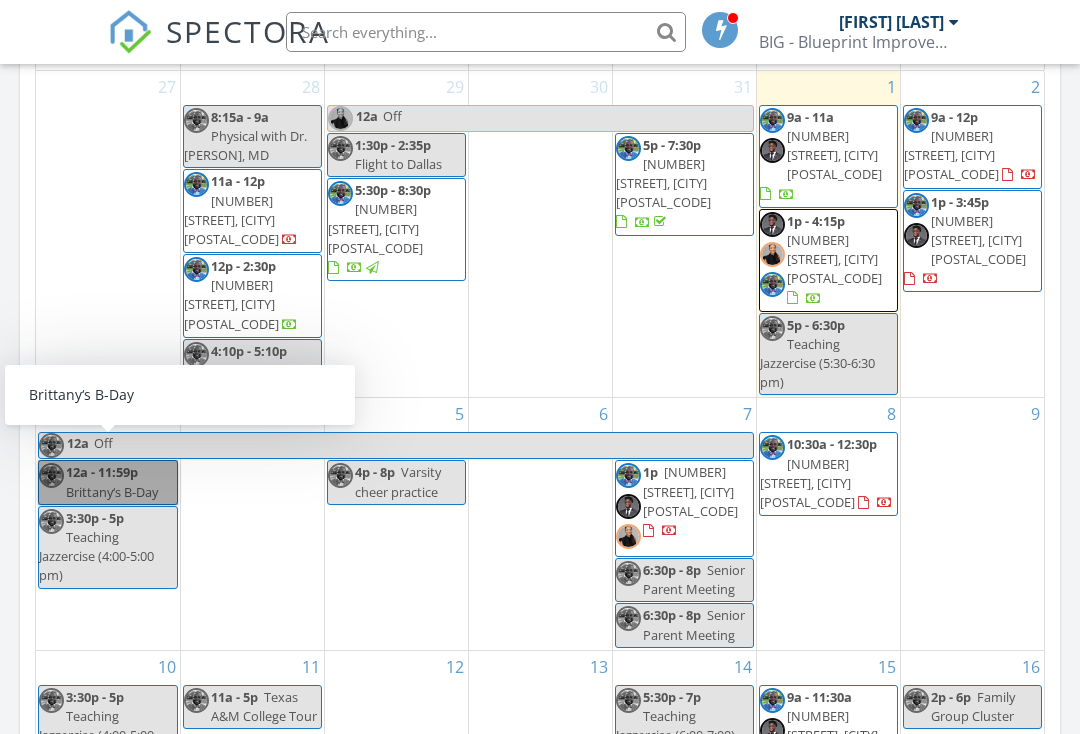 click on "[TIME]
[PERSON]‘s B-Day" at bounding box center [108, 482] 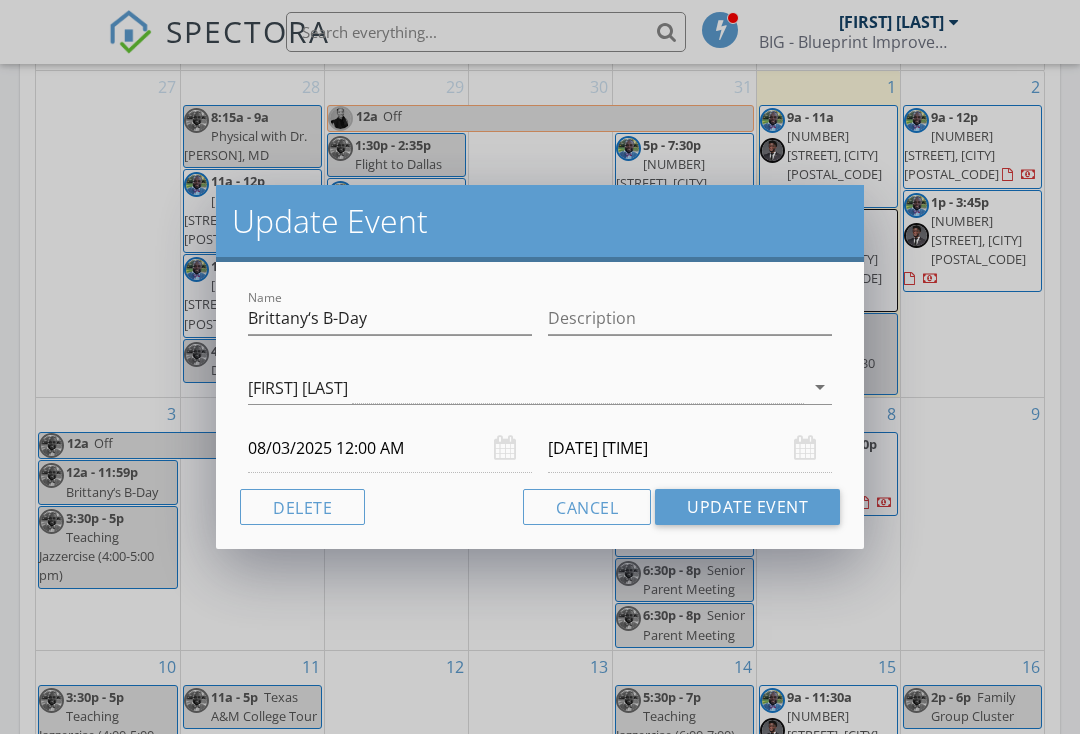 click on "Delete" at bounding box center [302, 507] 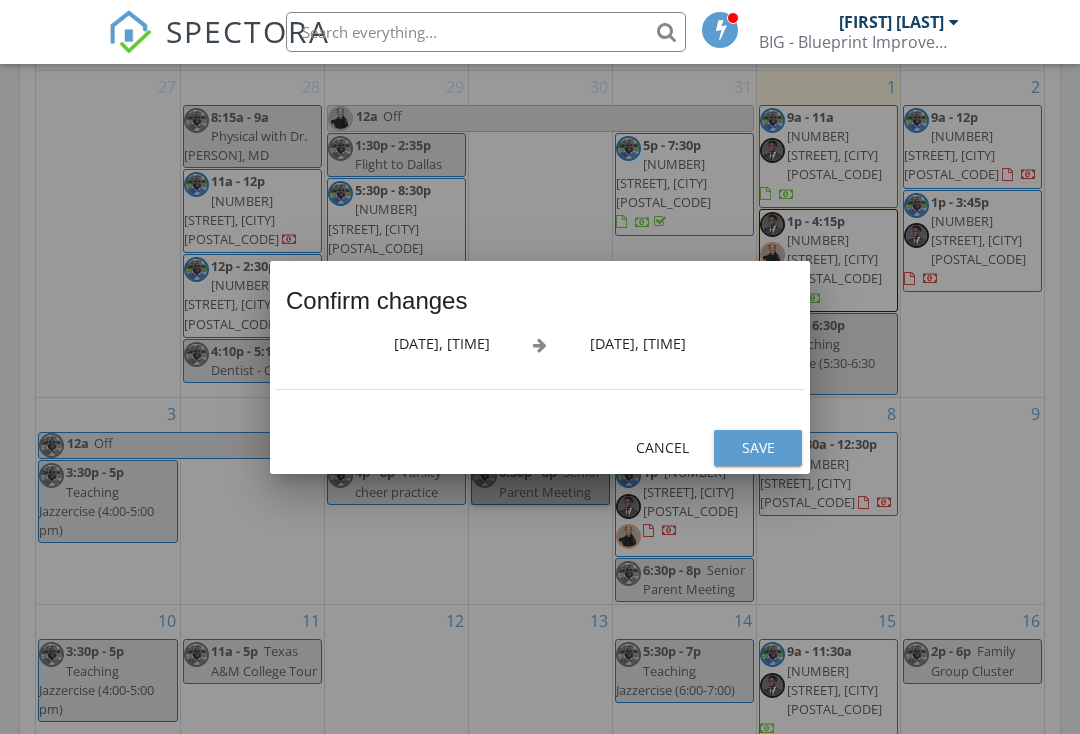 click on "Save" at bounding box center (758, 447) 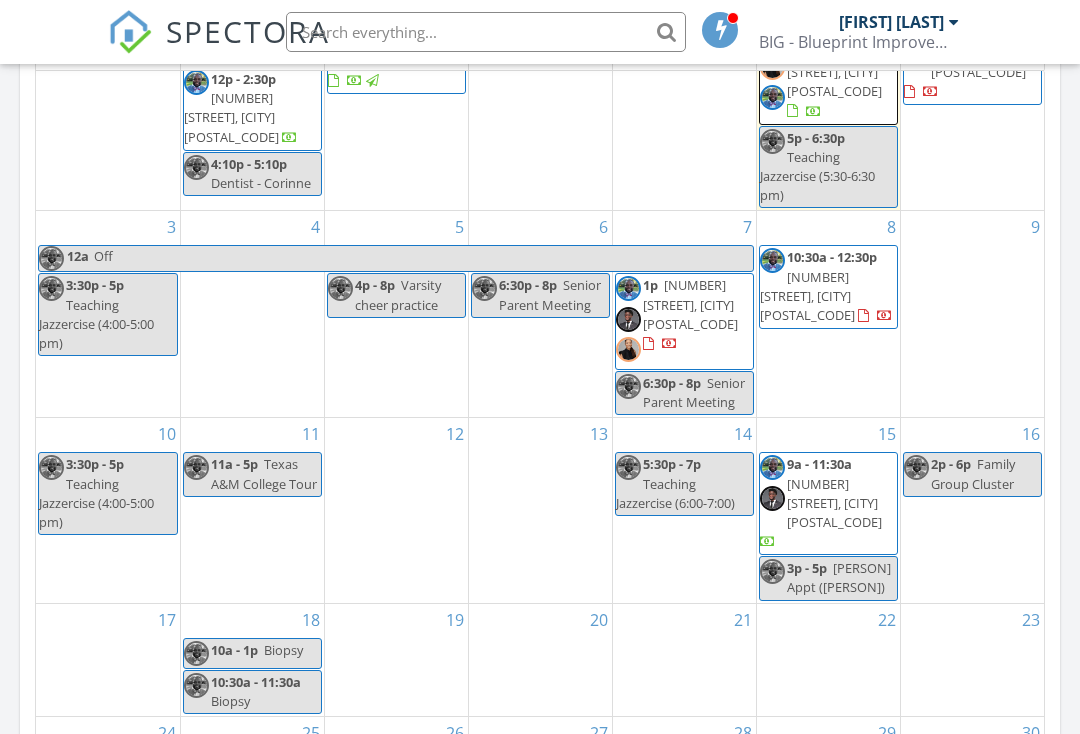 scroll, scrollTop: 186, scrollLeft: 0, axis: vertical 